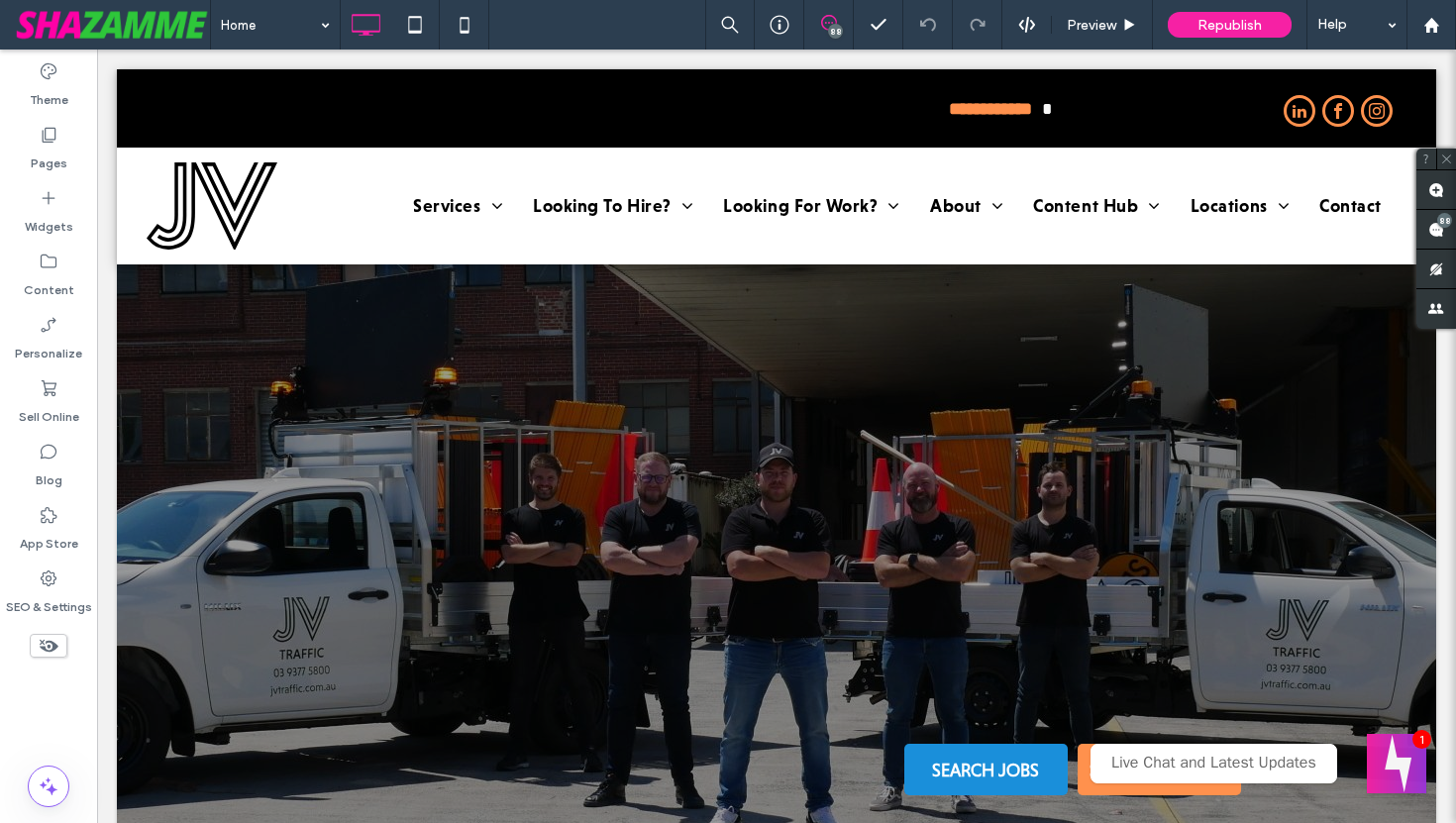 scroll, scrollTop: 0, scrollLeft: 0, axis: both 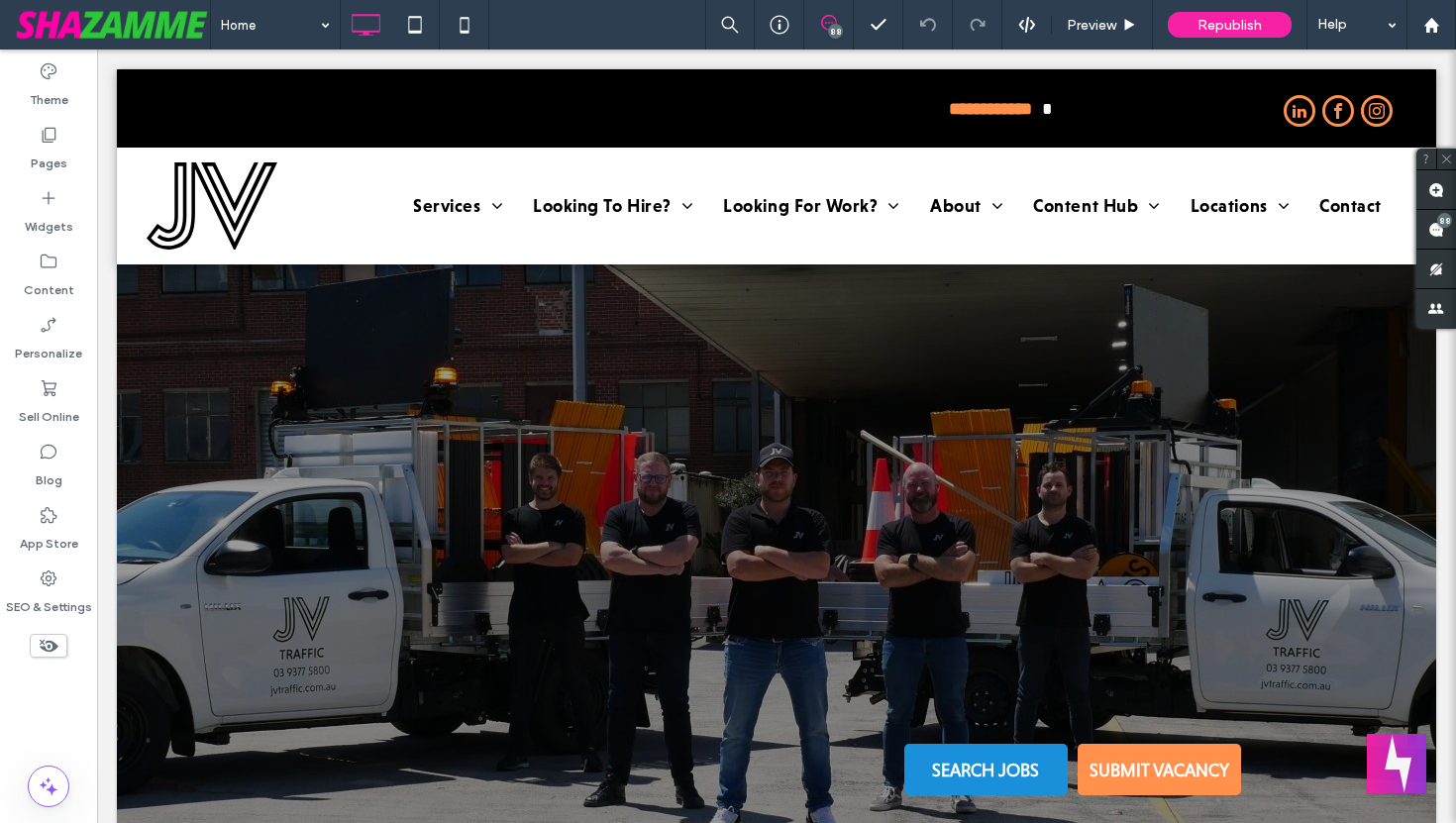 click at bounding box center (728, 411) 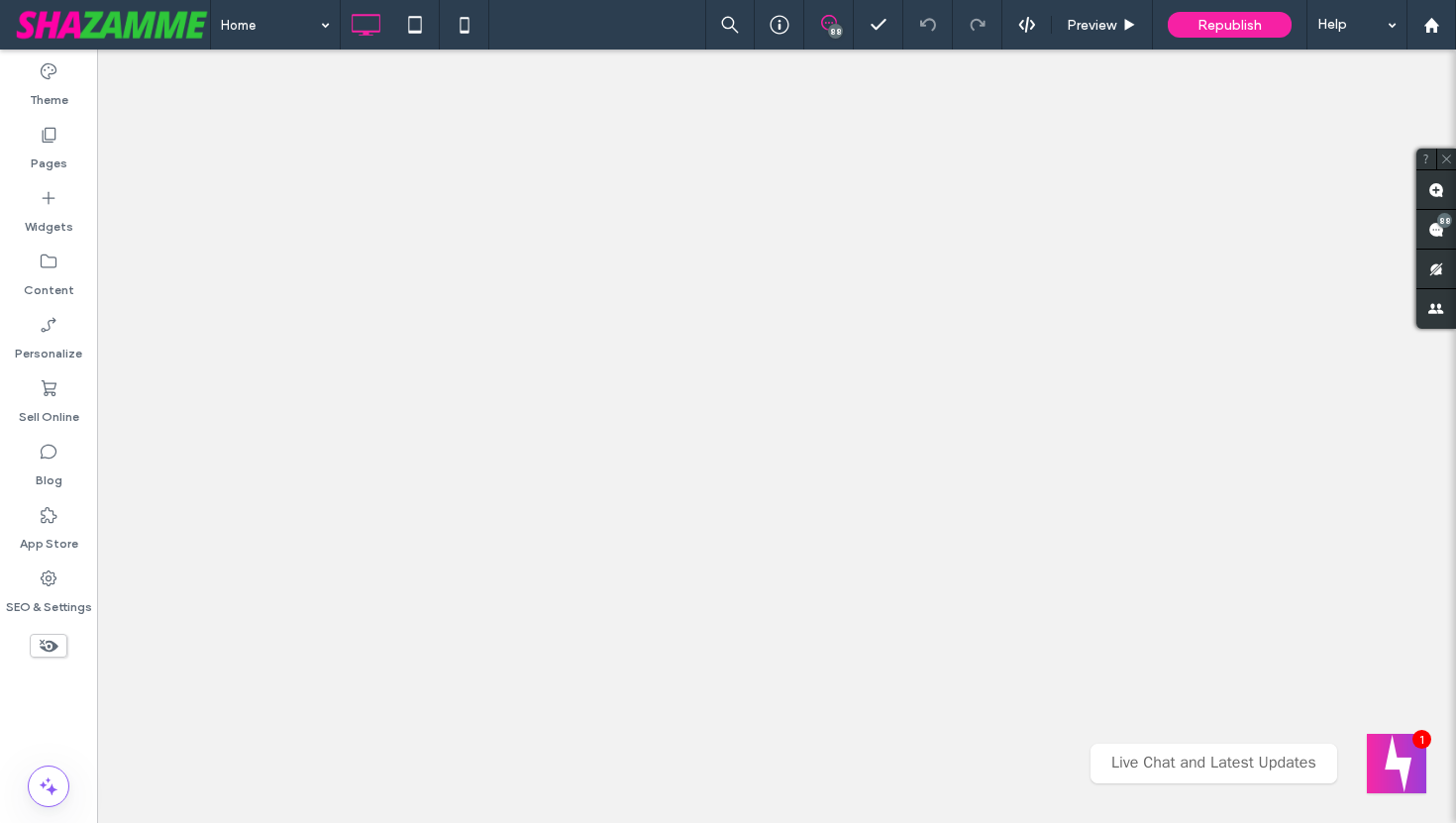 scroll, scrollTop: 0, scrollLeft: 0, axis: both 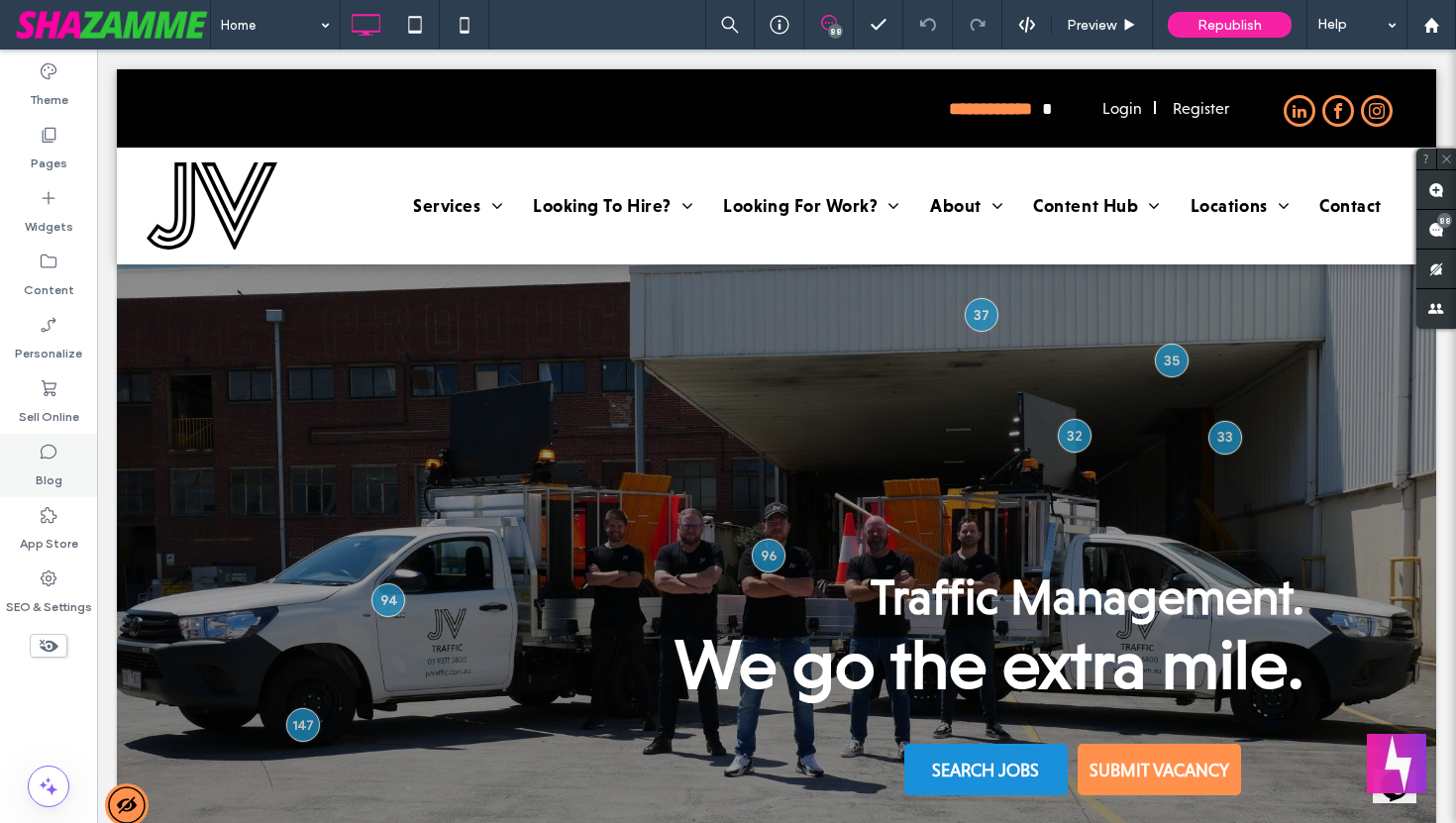 click on "Blog" at bounding box center (49, 465) 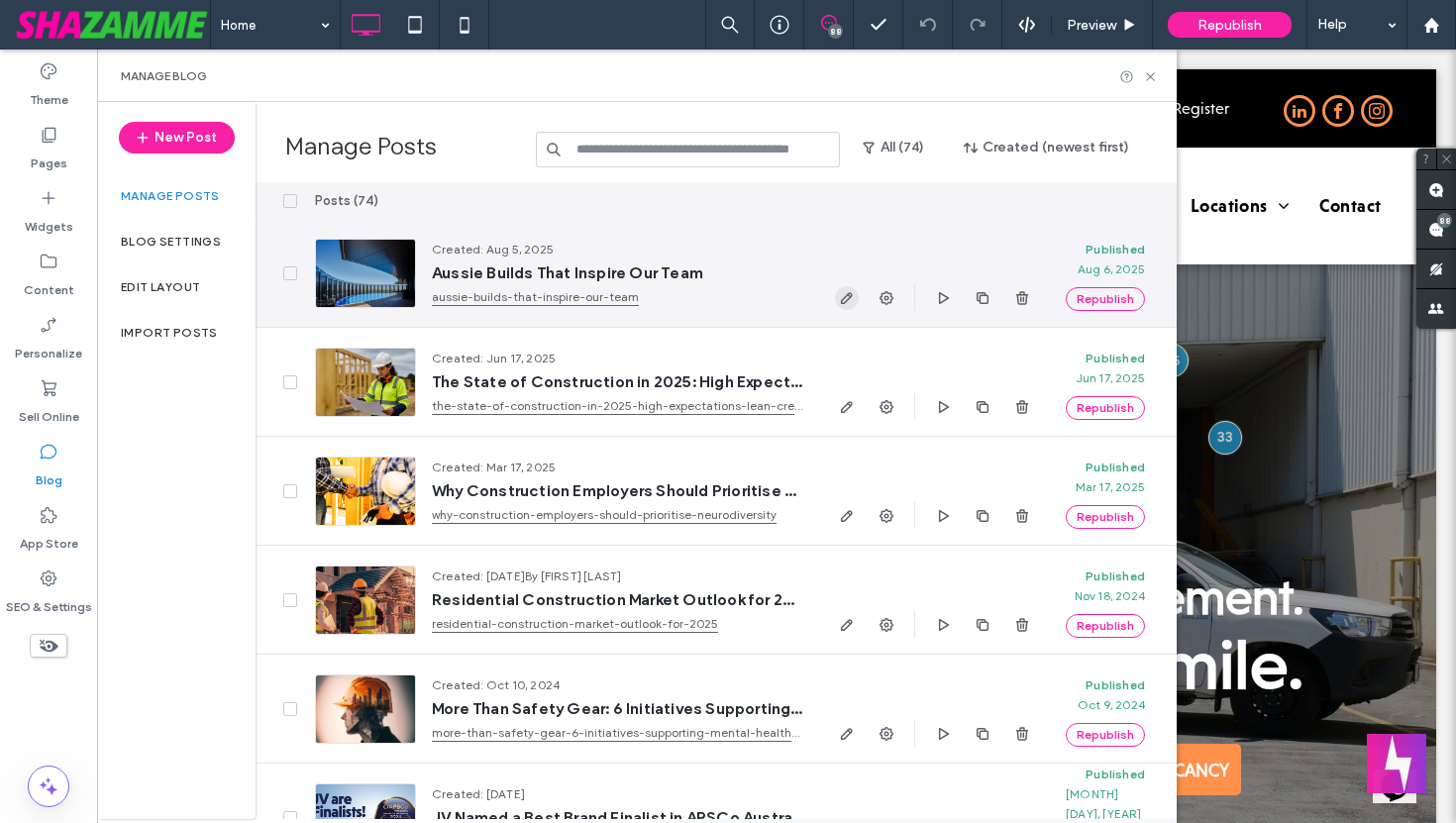click 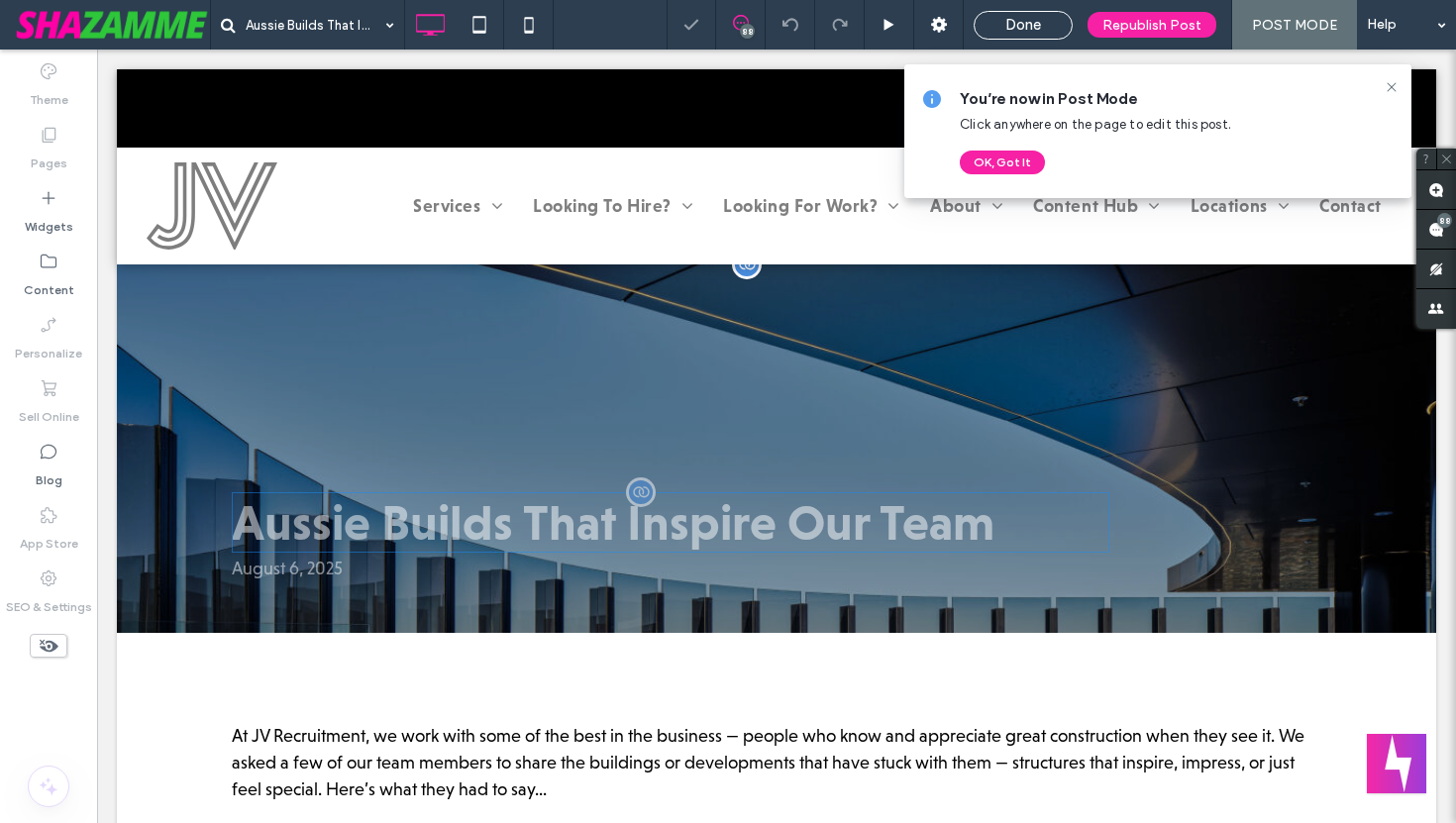 scroll, scrollTop: 0, scrollLeft: 0, axis: both 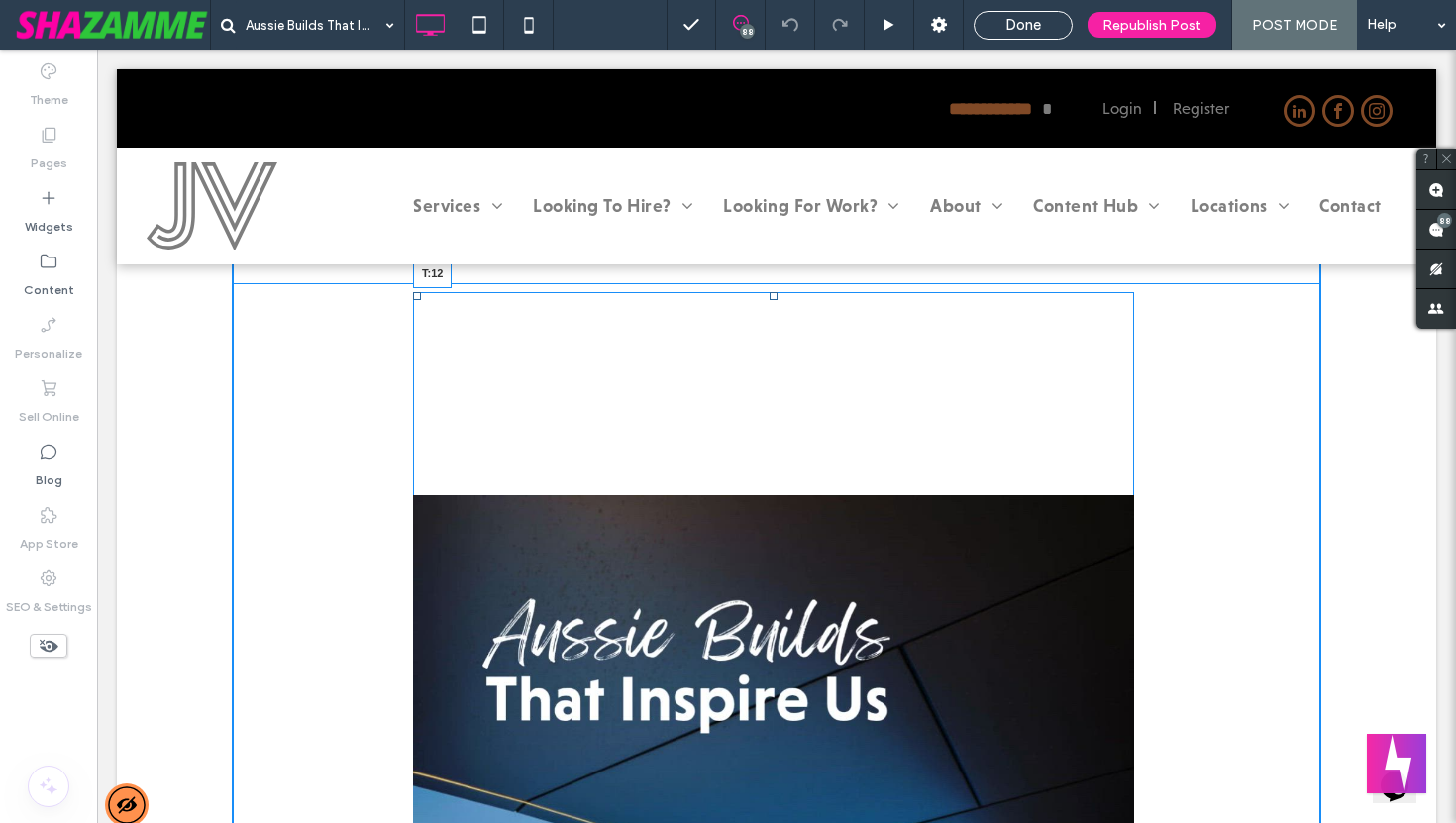 drag, startPoint x: 776, startPoint y: 295, endPoint x: 785, endPoint y: 307, distance: 15 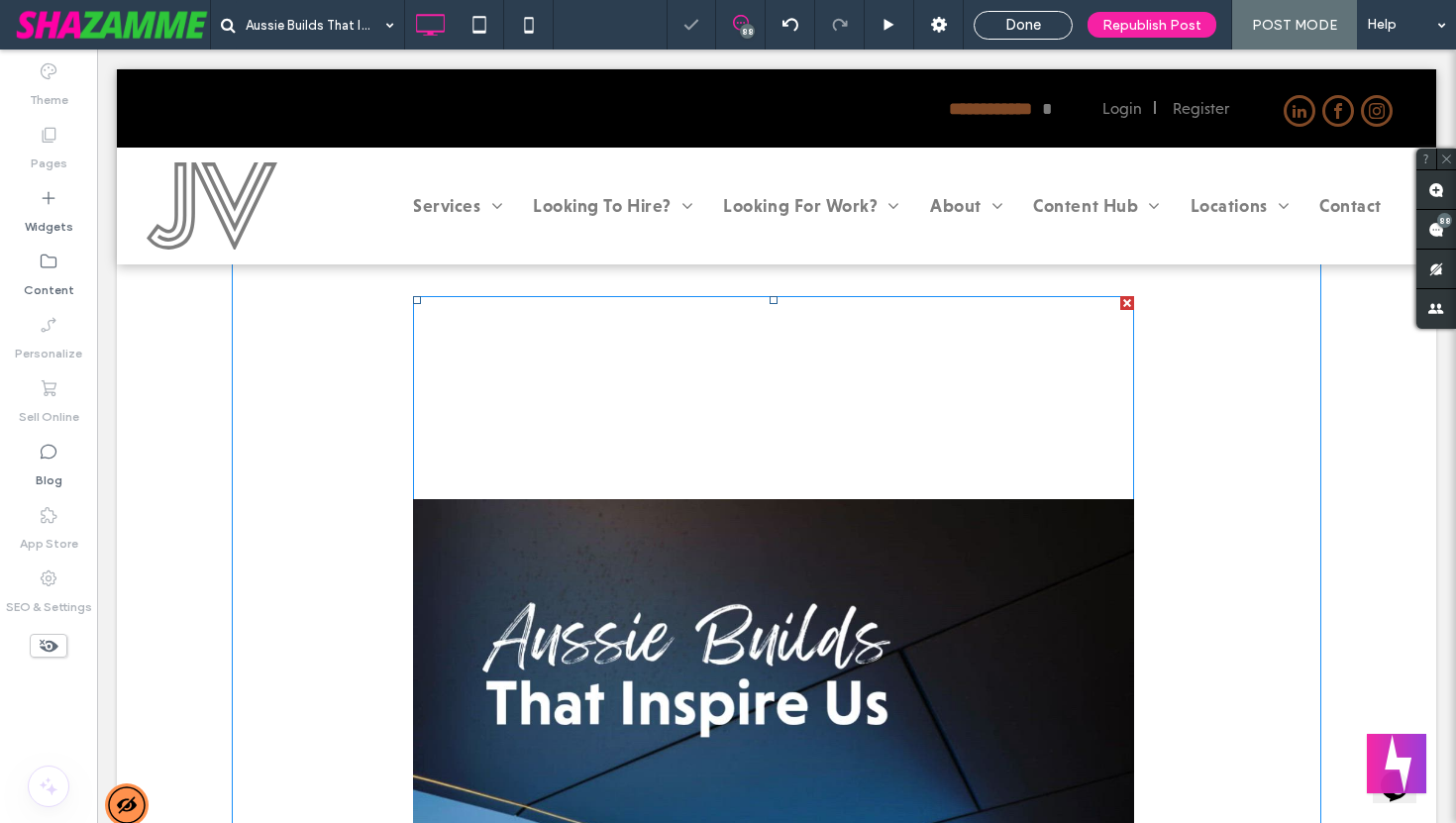 click at bounding box center (774, 949) 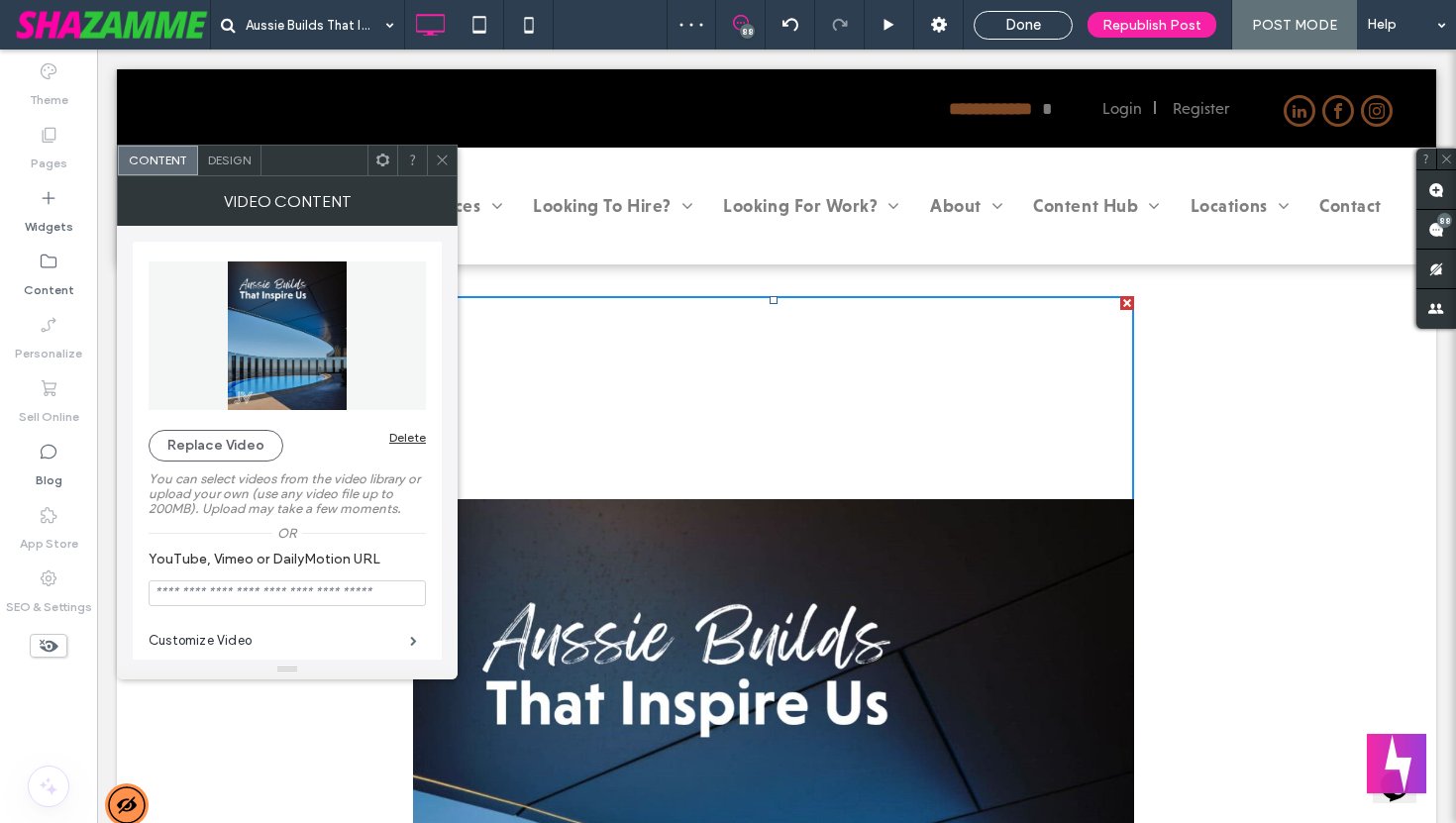 click on "Design" at bounding box center (230, 160) 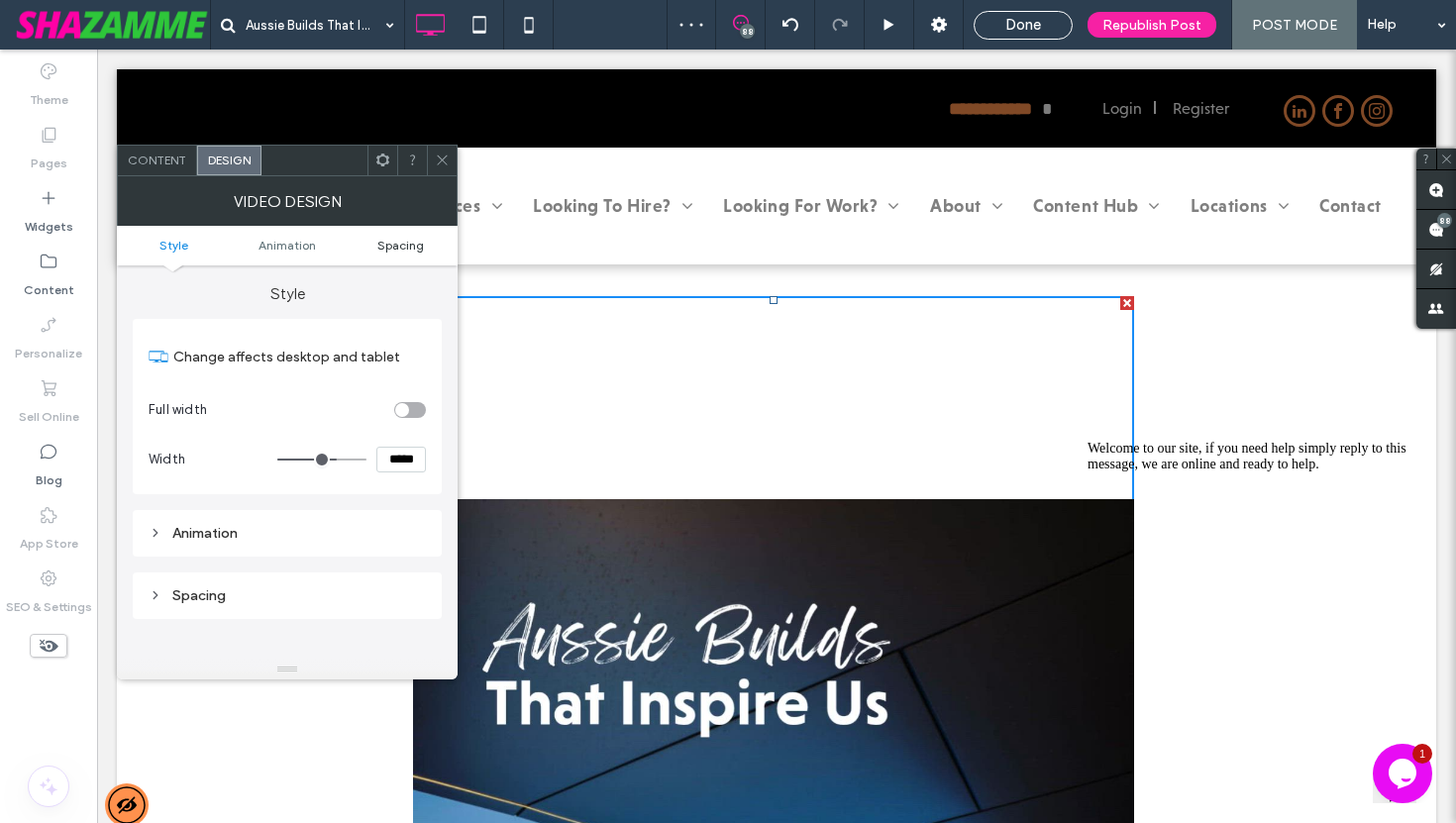 click on "Spacing" at bounding box center [400, 245] 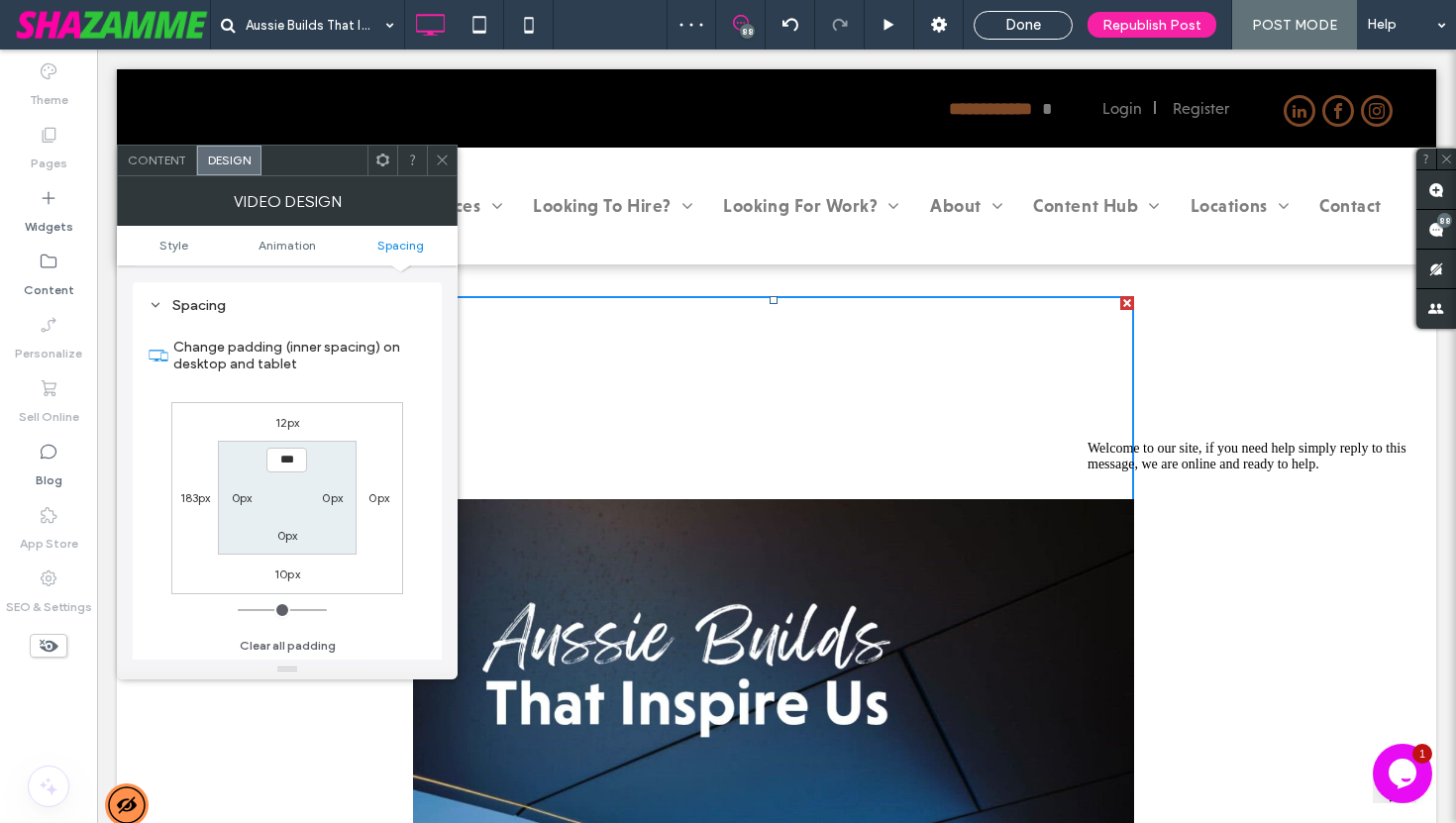 scroll, scrollTop: 292, scrollLeft: 0, axis: vertical 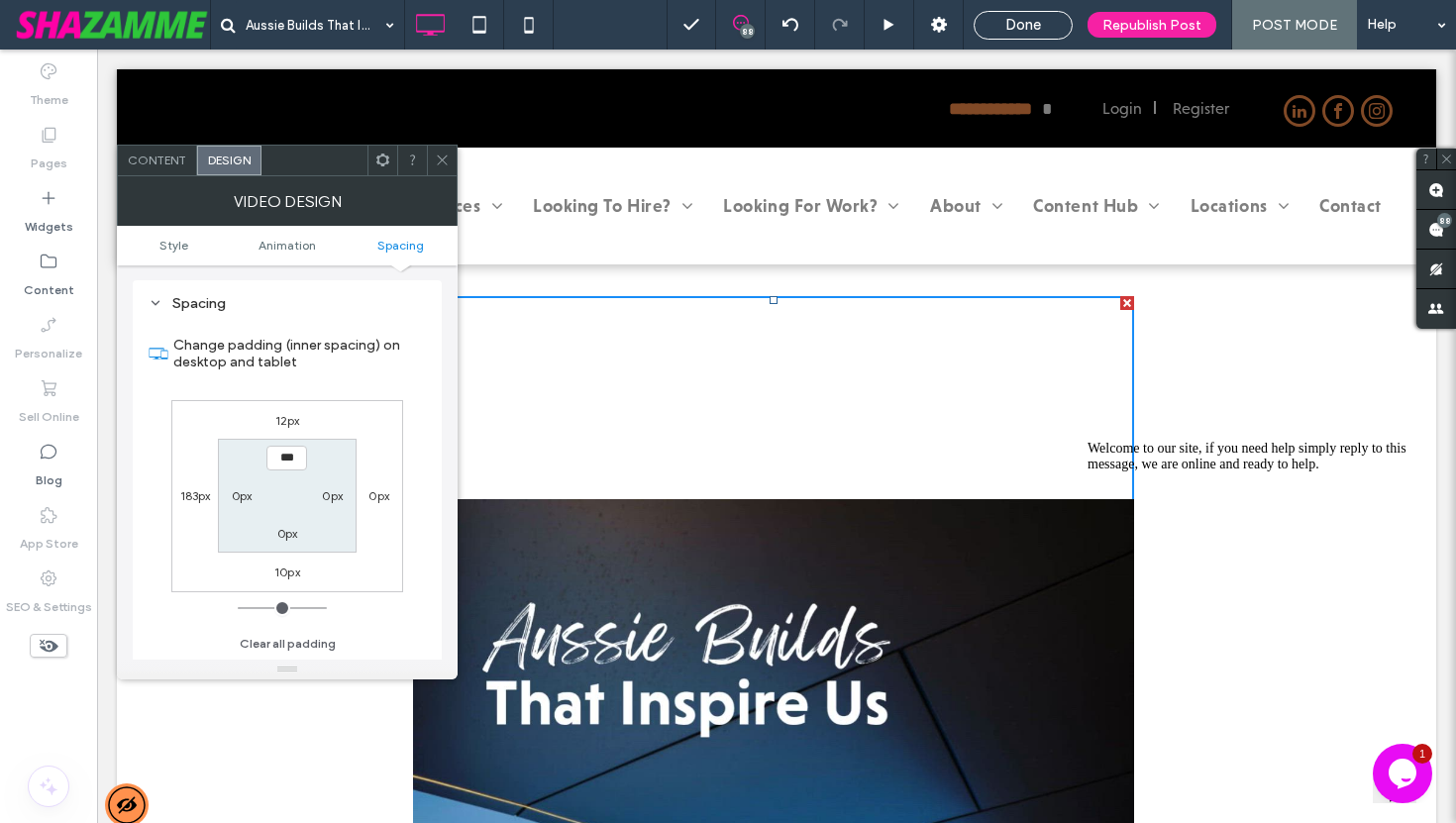 click on "12px" at bounding box center (287, 420) 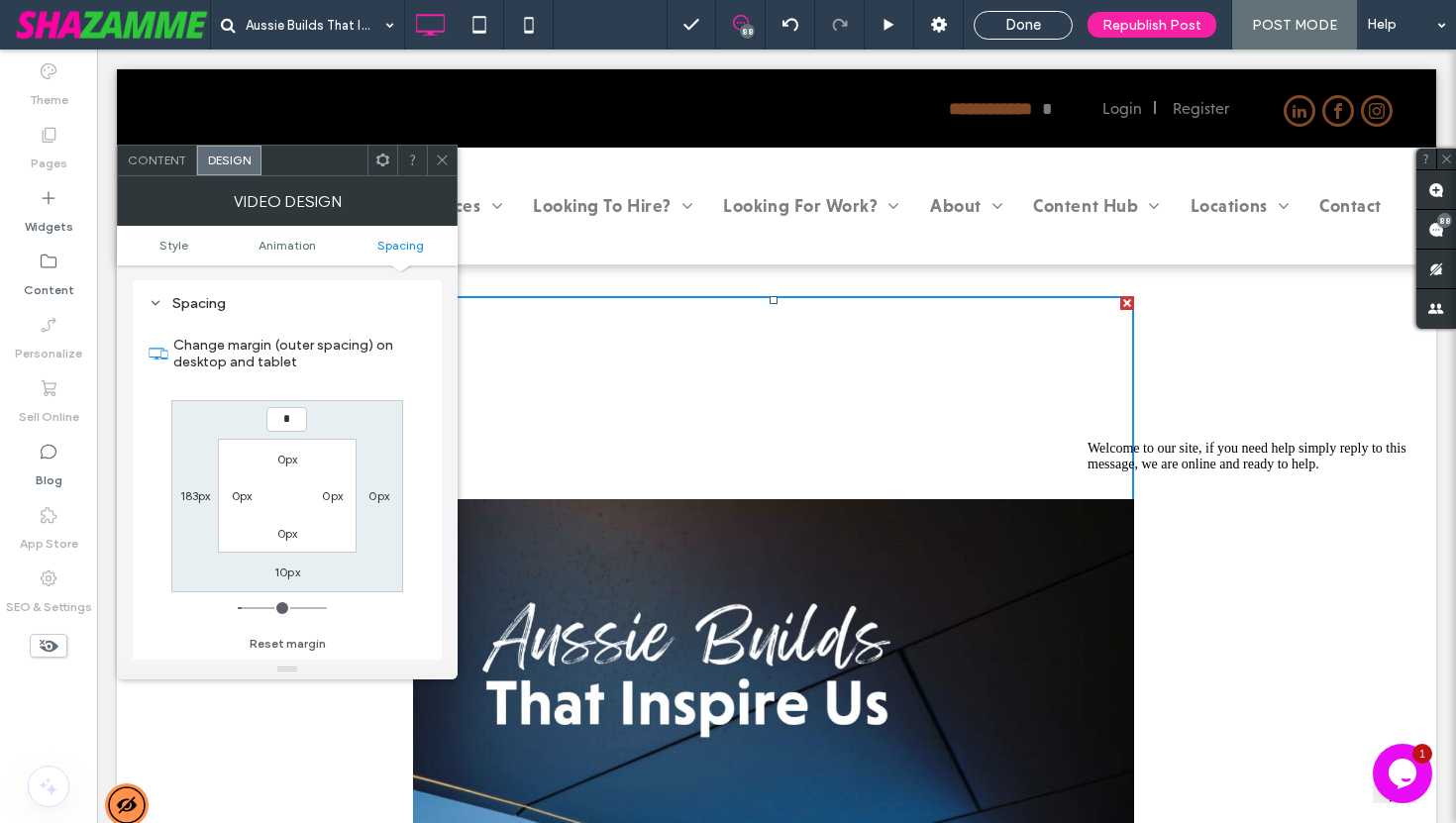 type on "*" 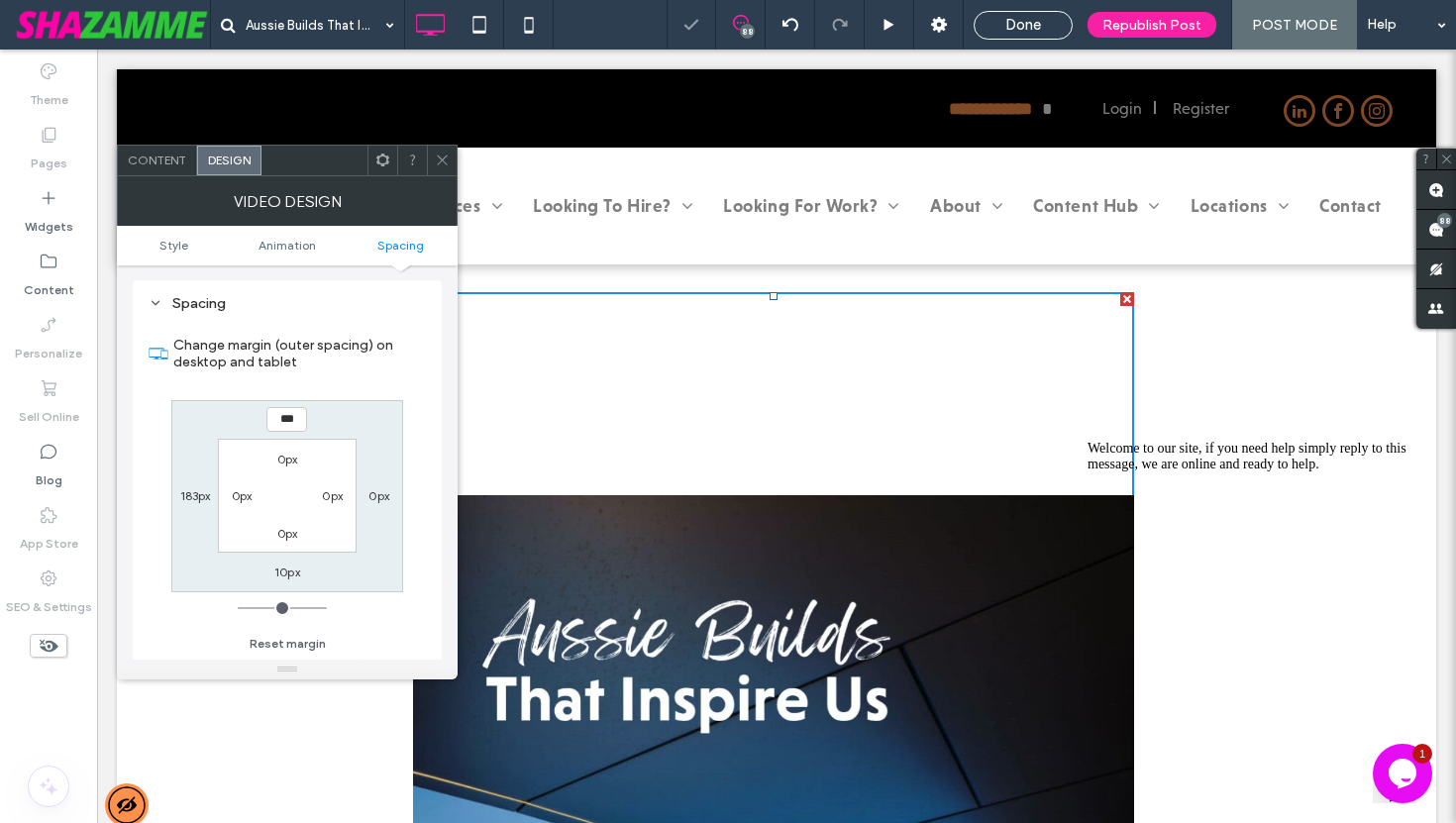 click at bounding box center (442, 160) 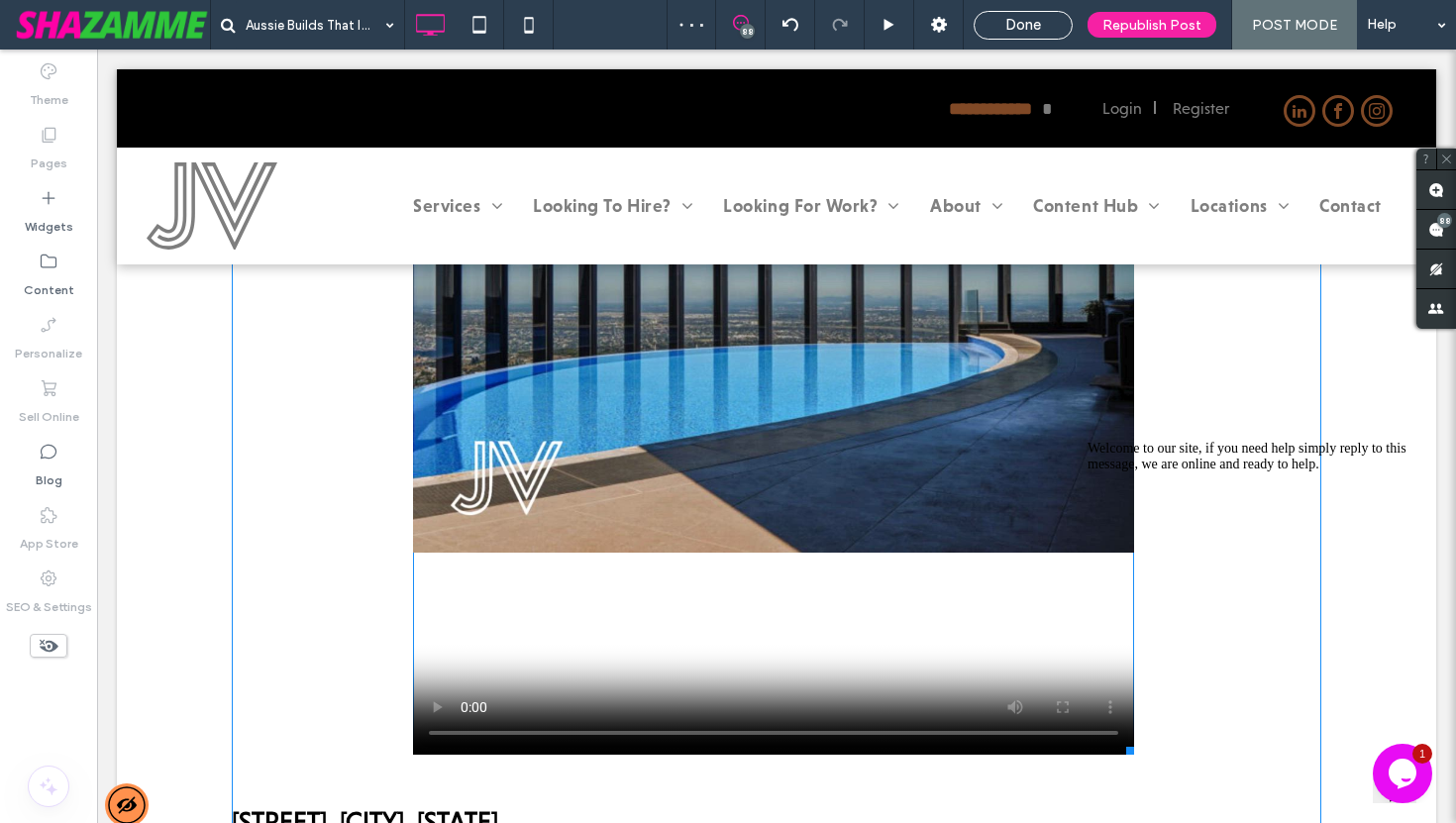 scroll, scrollTop: 1422, scrollLeft: 0, axis: vertical 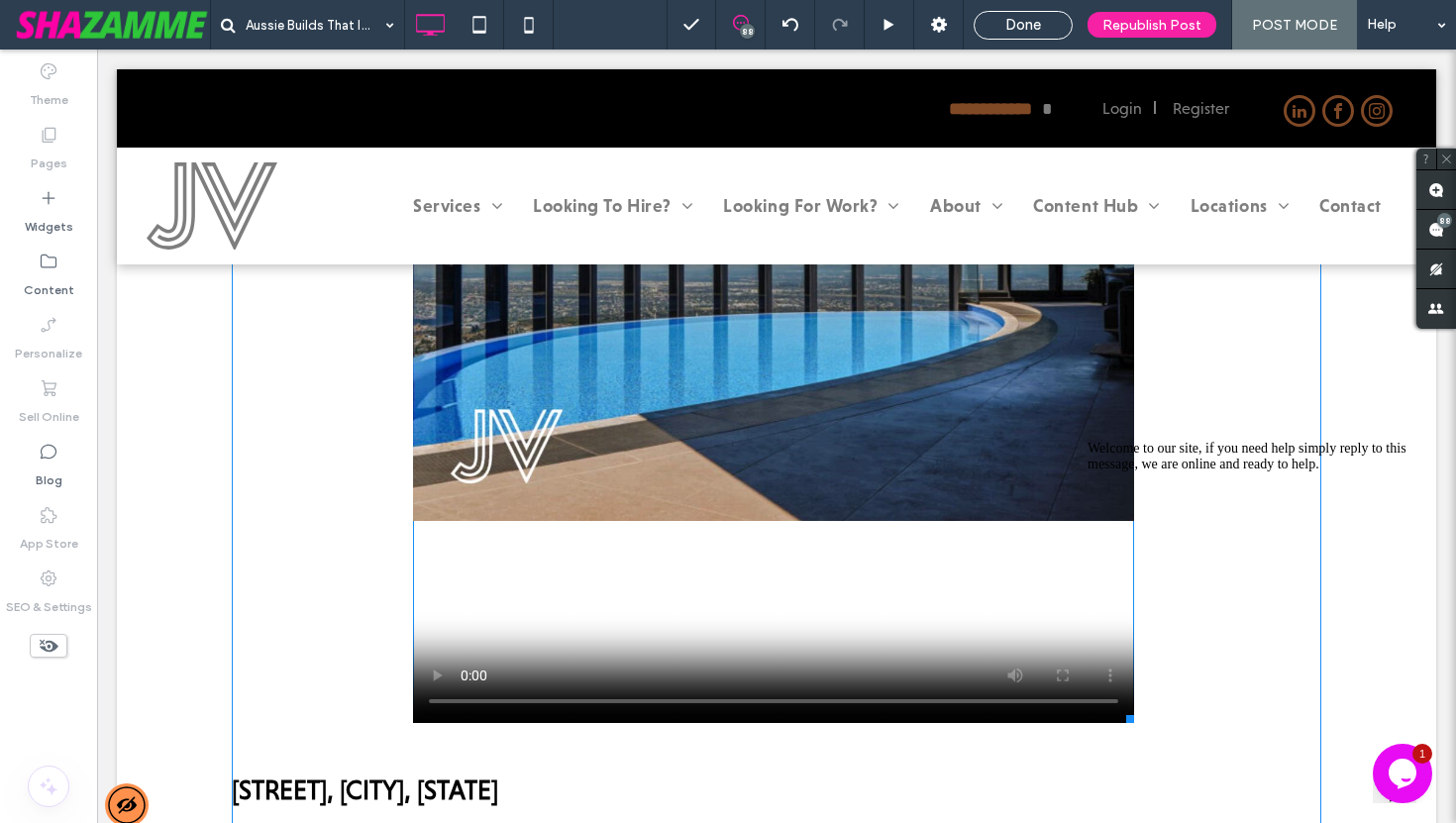 click at bounding box center (774, 69) 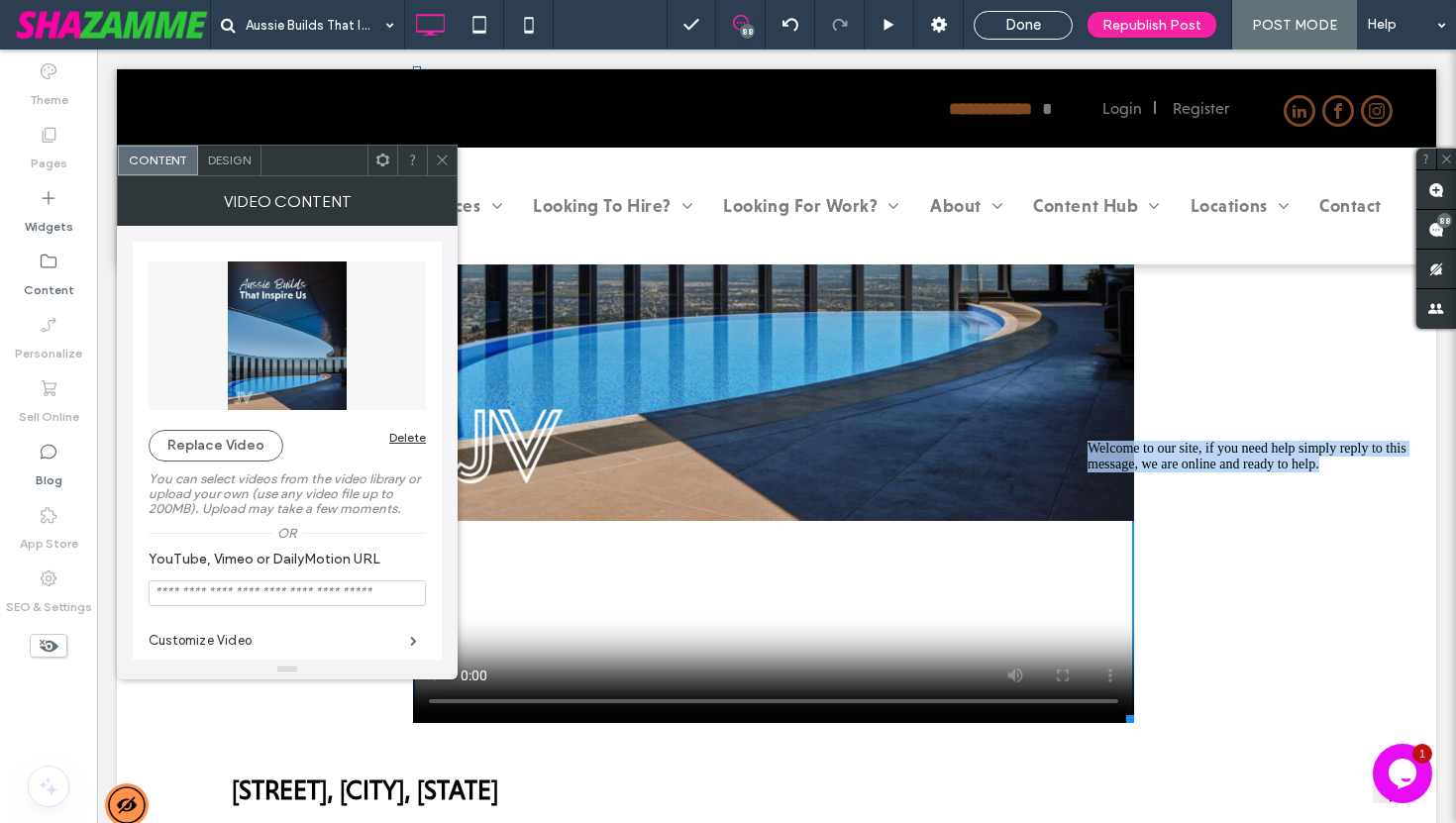 drag, startPoint x: 1131, startPoint y: 718, endPoint x: 1109, endPoint y: 604, distance: 116.1034 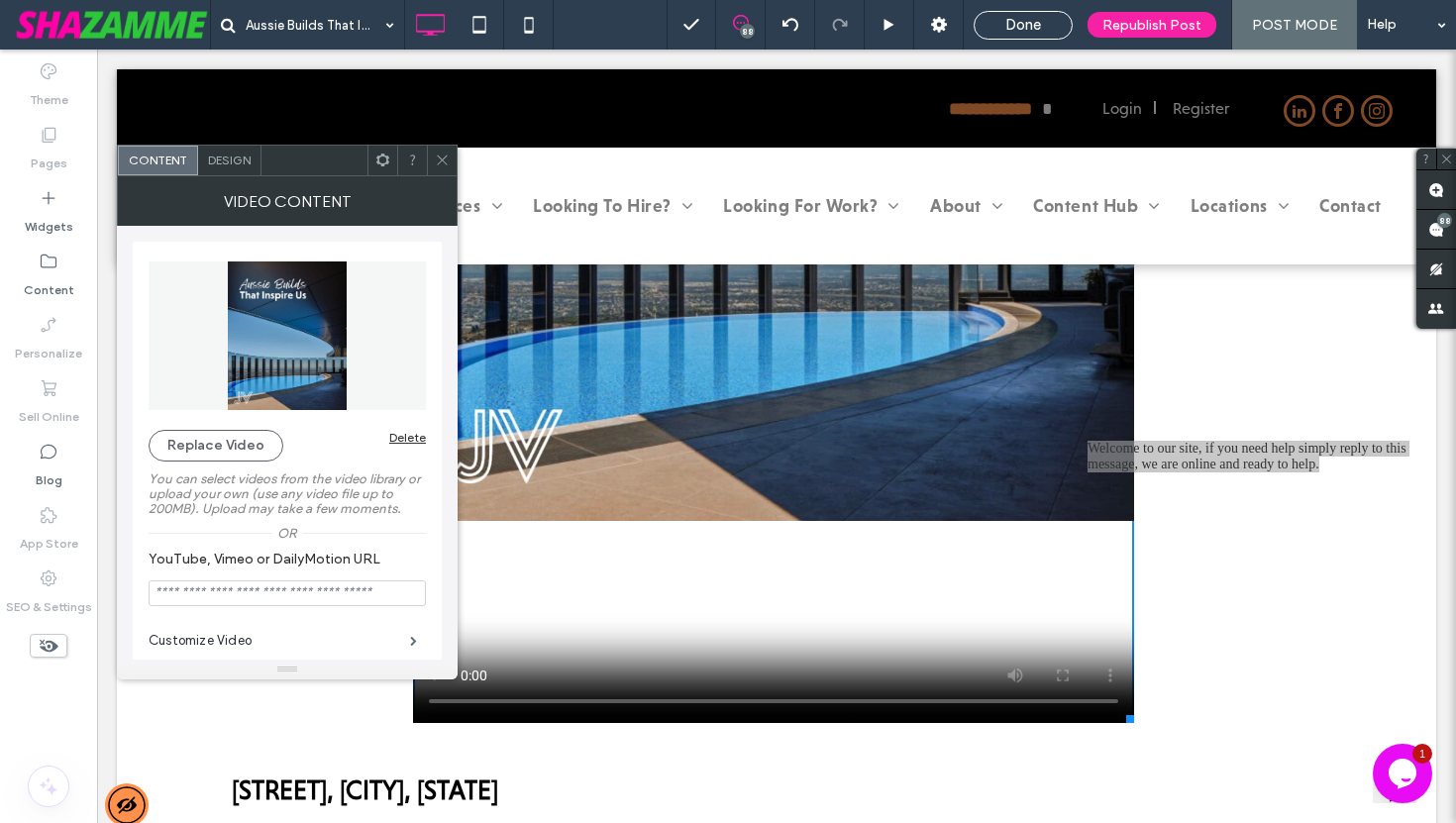 click on "At JV Recruitment, we work with some of the best in the business — people who know and appreciate great construction when they see it. We asked a few of our team members to share the buildings or developments that have stuck with them — structures that inspire, impress, or just feel special. Here’s what they had to say... [STREET], [CITY], [STATE] “This is one of the last construction jobs I worked on as a cabinet maker. I personally cut every bit of architectural joinery in this house. Very proud to work on this construction for around 3 years.” For [FIRST] [LAST], inspiration comes from a home on [STREET] in [CITY] — one of t he most prestigious residential streets in Australia. He spent three years on this build, crafting and installing every piece of architectural joinery. When it sold in 2016, it set a record for Australia’s most expensive home sale [BUILDING NAME], [STATE] [FIRST] [LAST]’s pick? ," at bounding box center [777, 1310] 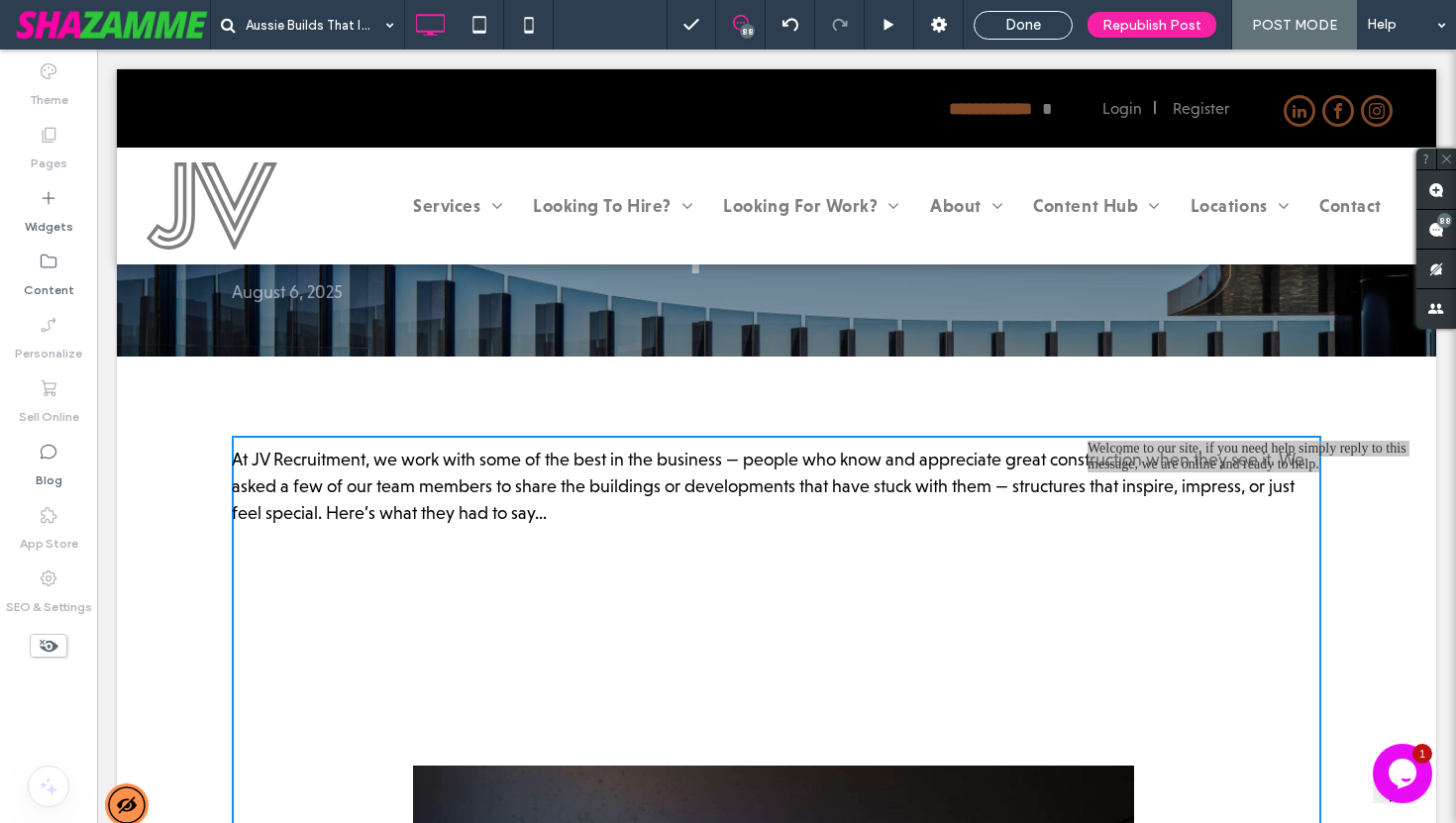 scroll, scrollTop: 250, scrollLeft: 0, axis: vertical 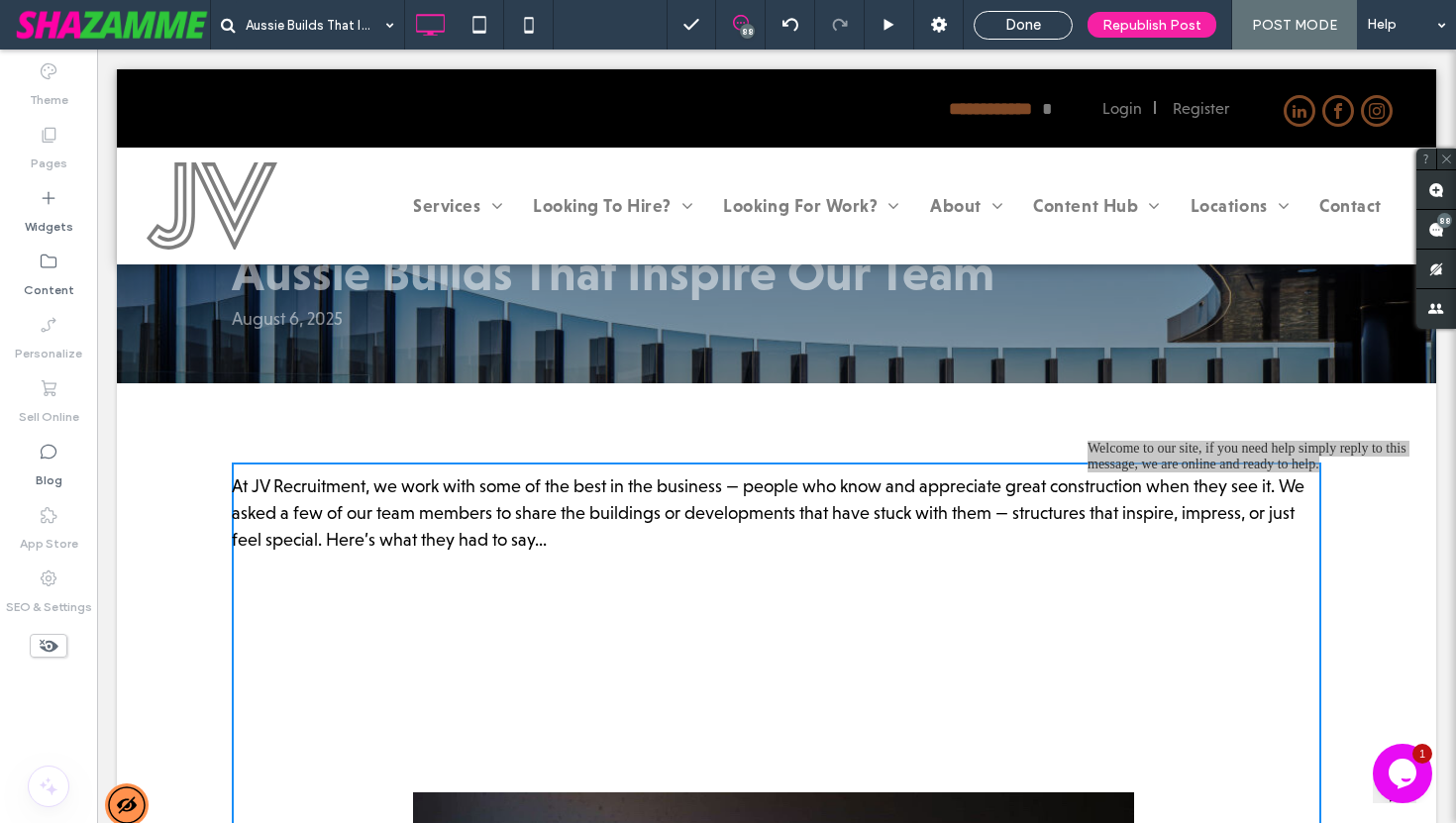 click at bounding box center (774, 1242) 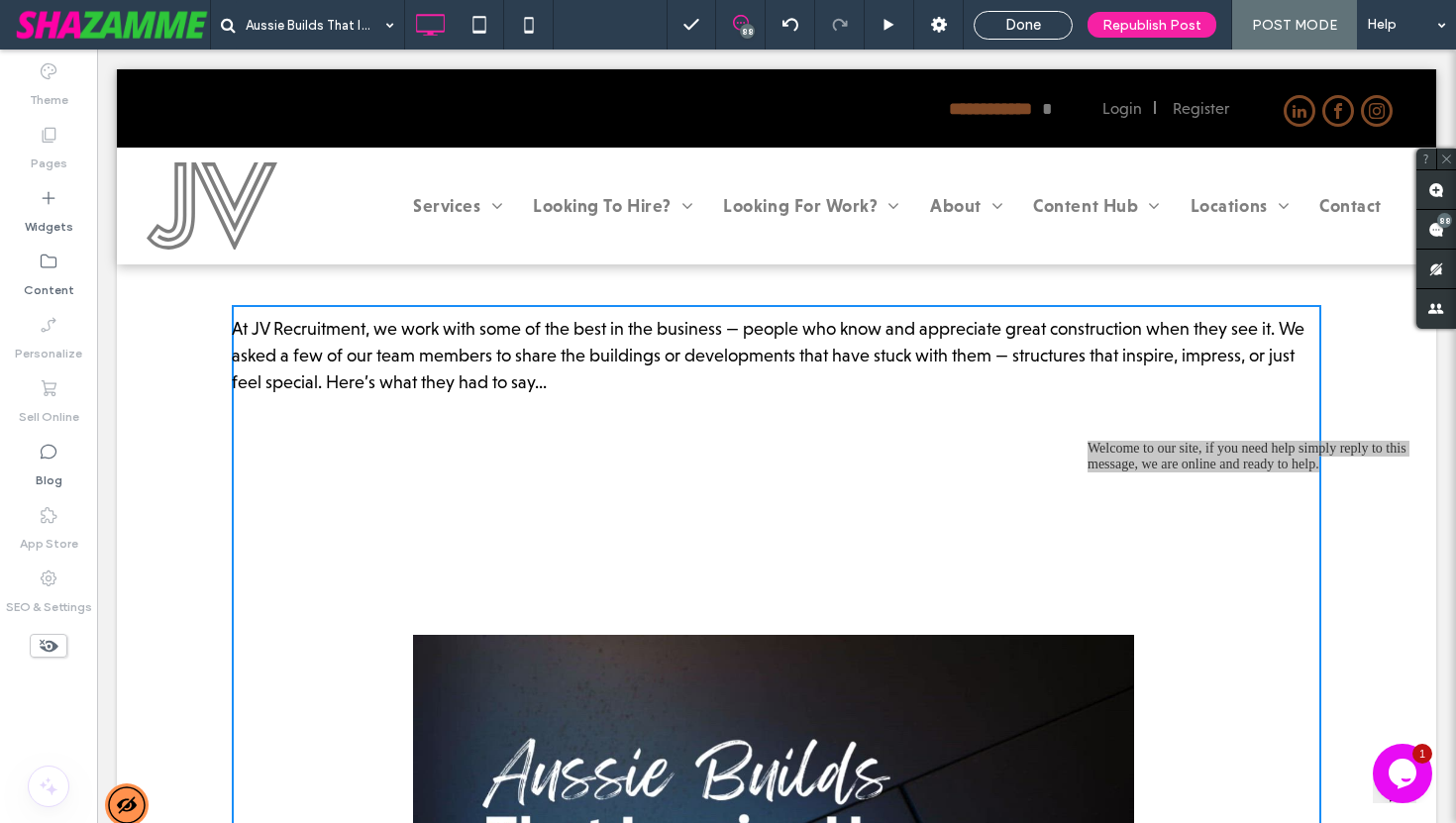 scroll, scrollTop: 437, scrollLeft: 0, axis: vertical 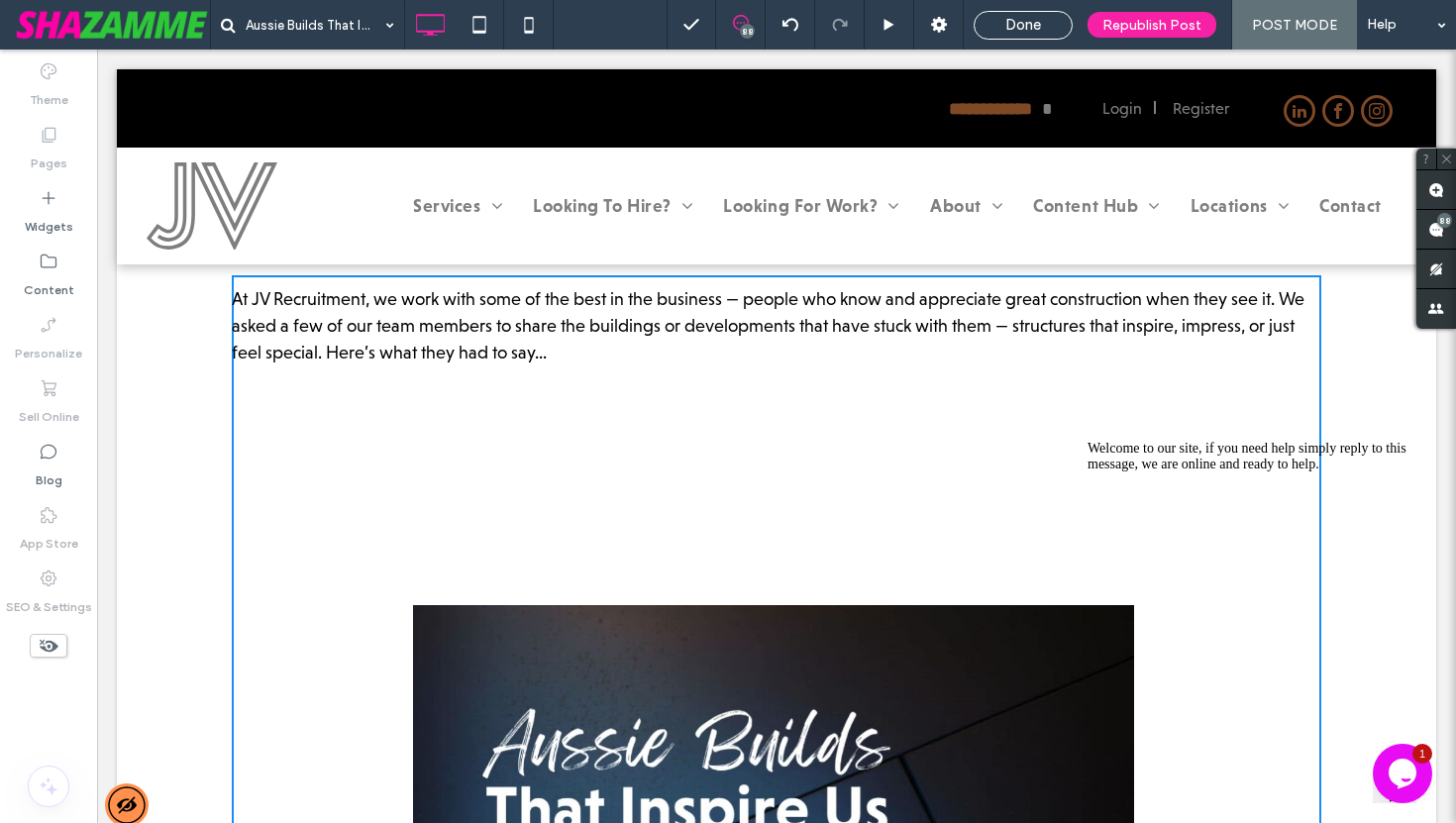 click at bounding box center (1266, 441) 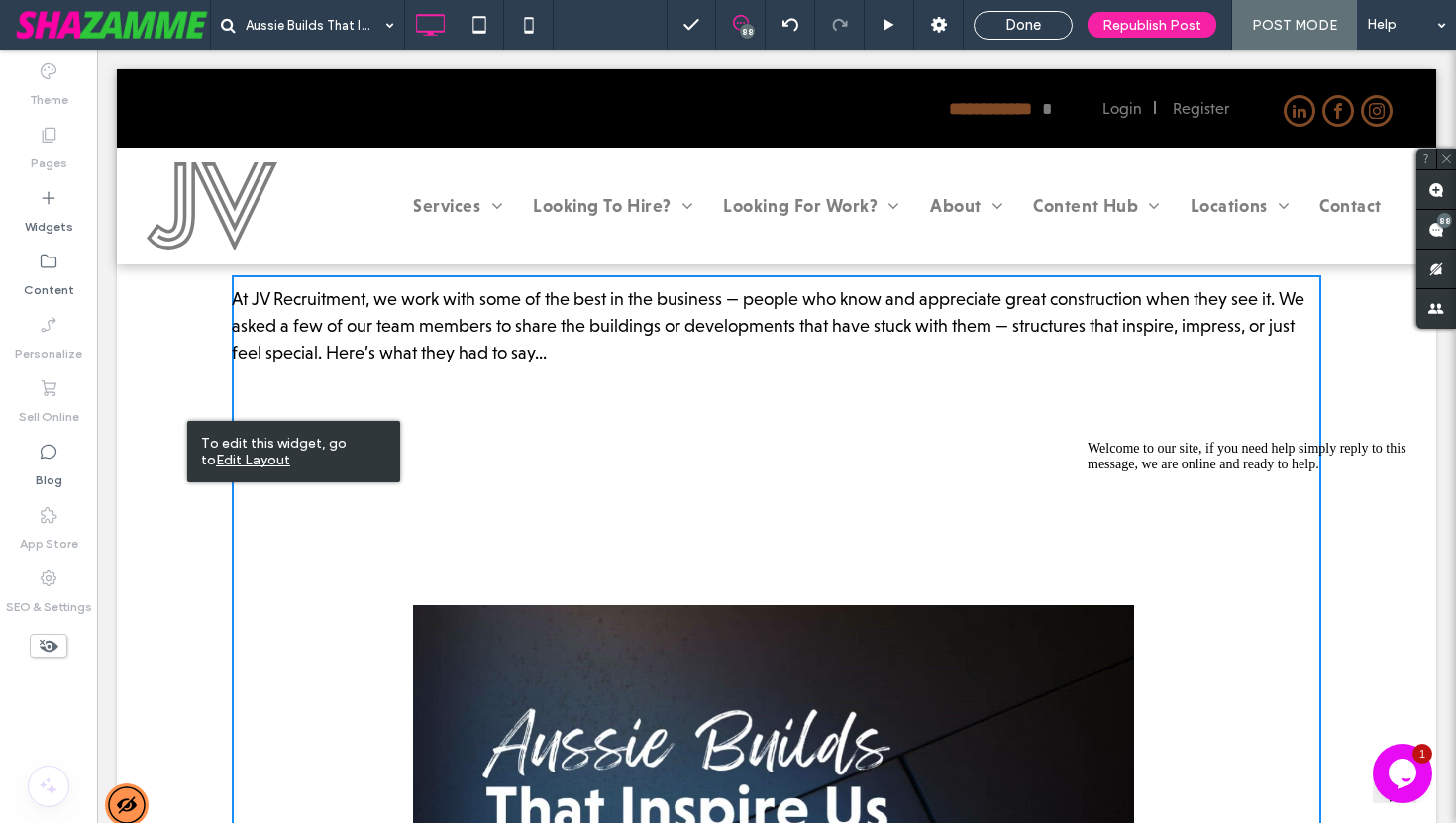 click on "At JV Recruitment, we work with some of the best in the business — people who know and appreciate great construction when they see it. We asked a few of our team members to share the buildings or developments that have stuck with them — structures that inspire, impress, or just feel special. Here’s what they had to say..." at bounding box center (768, 325) 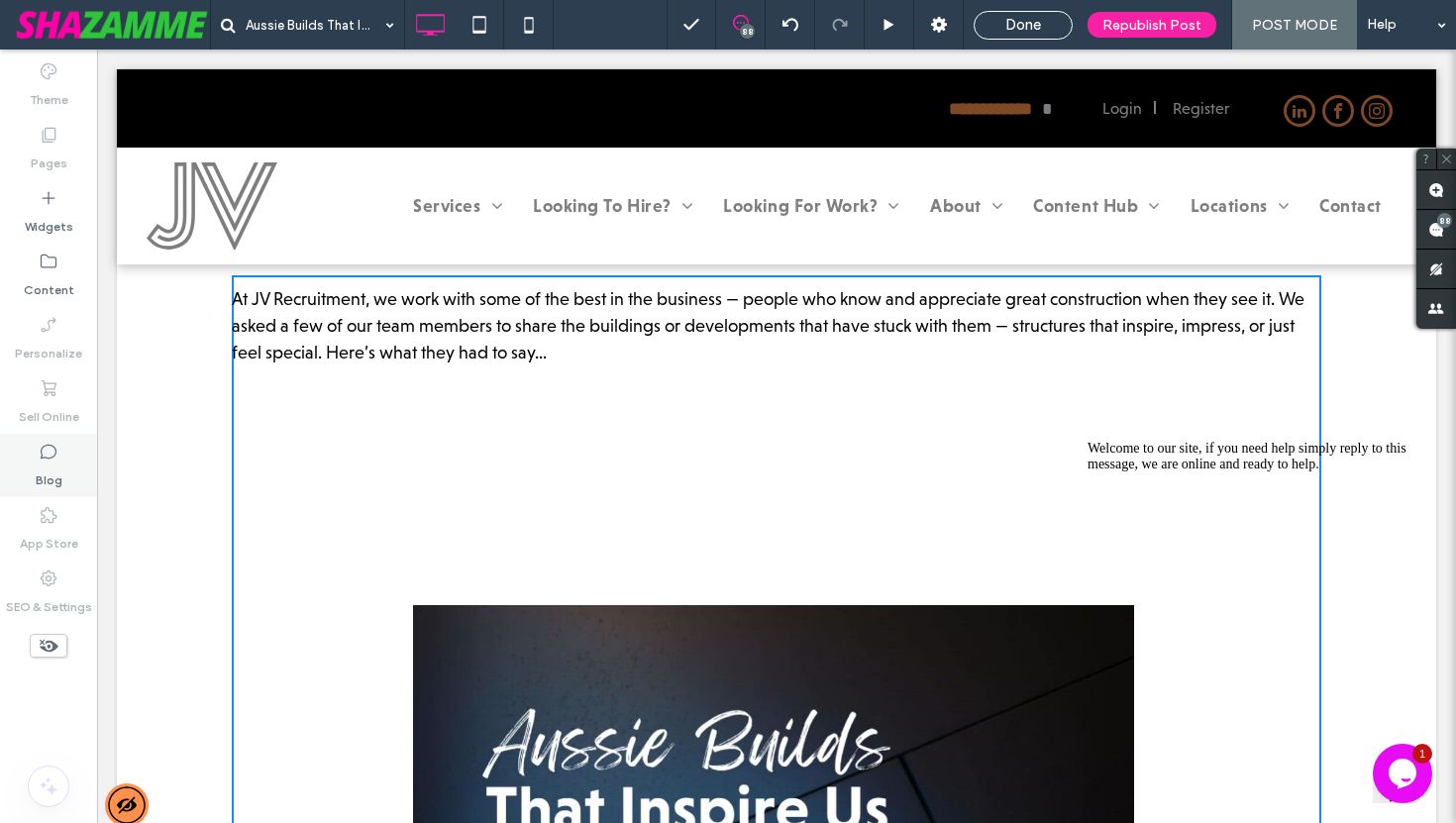 click on "Blog" at bounding box center [49, 475] 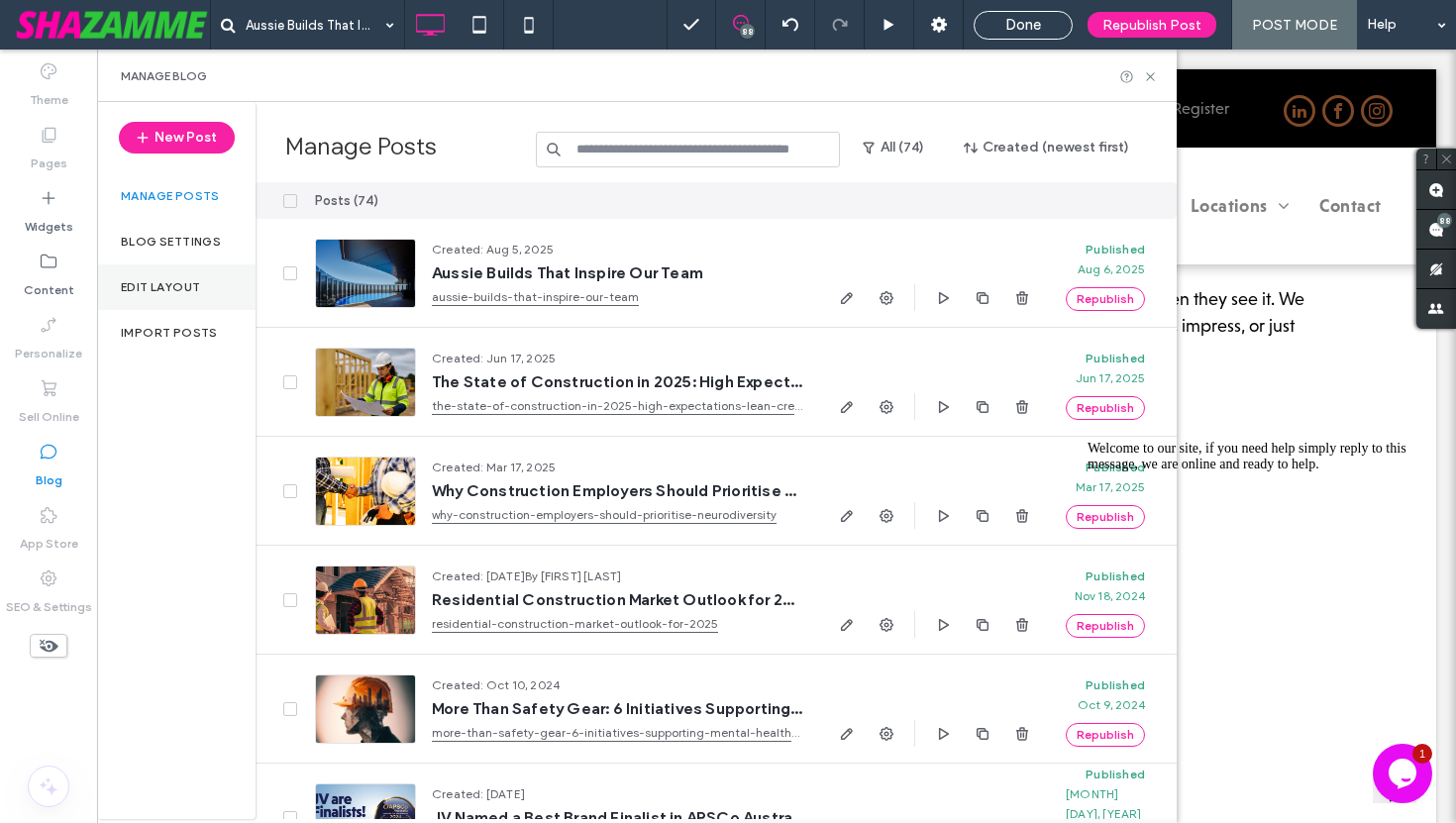 click on "Edit Layout" at bounding box center (176, 287) 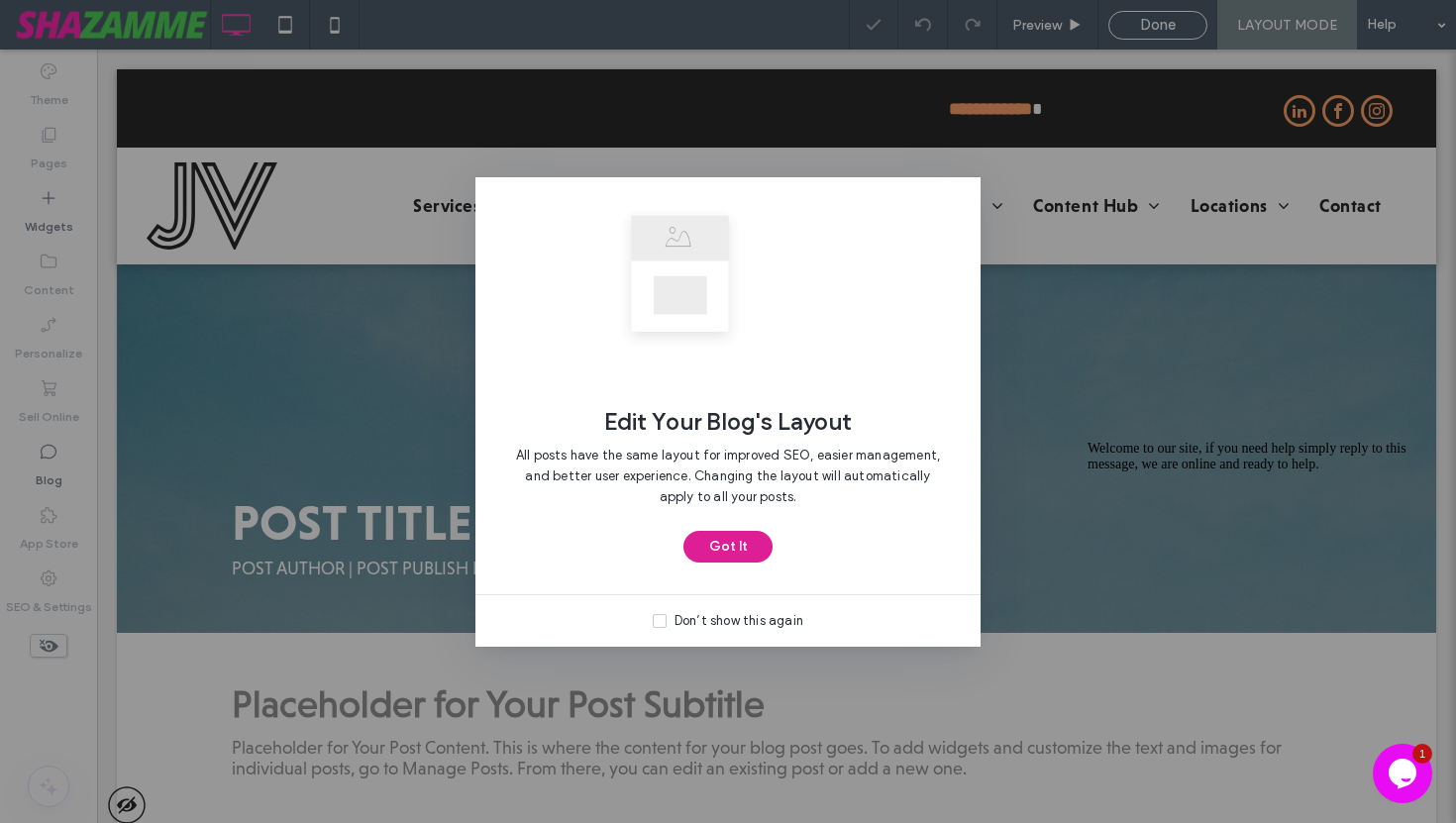 scroll, scrollTop: 0, scrollLeft: 0, axis: both 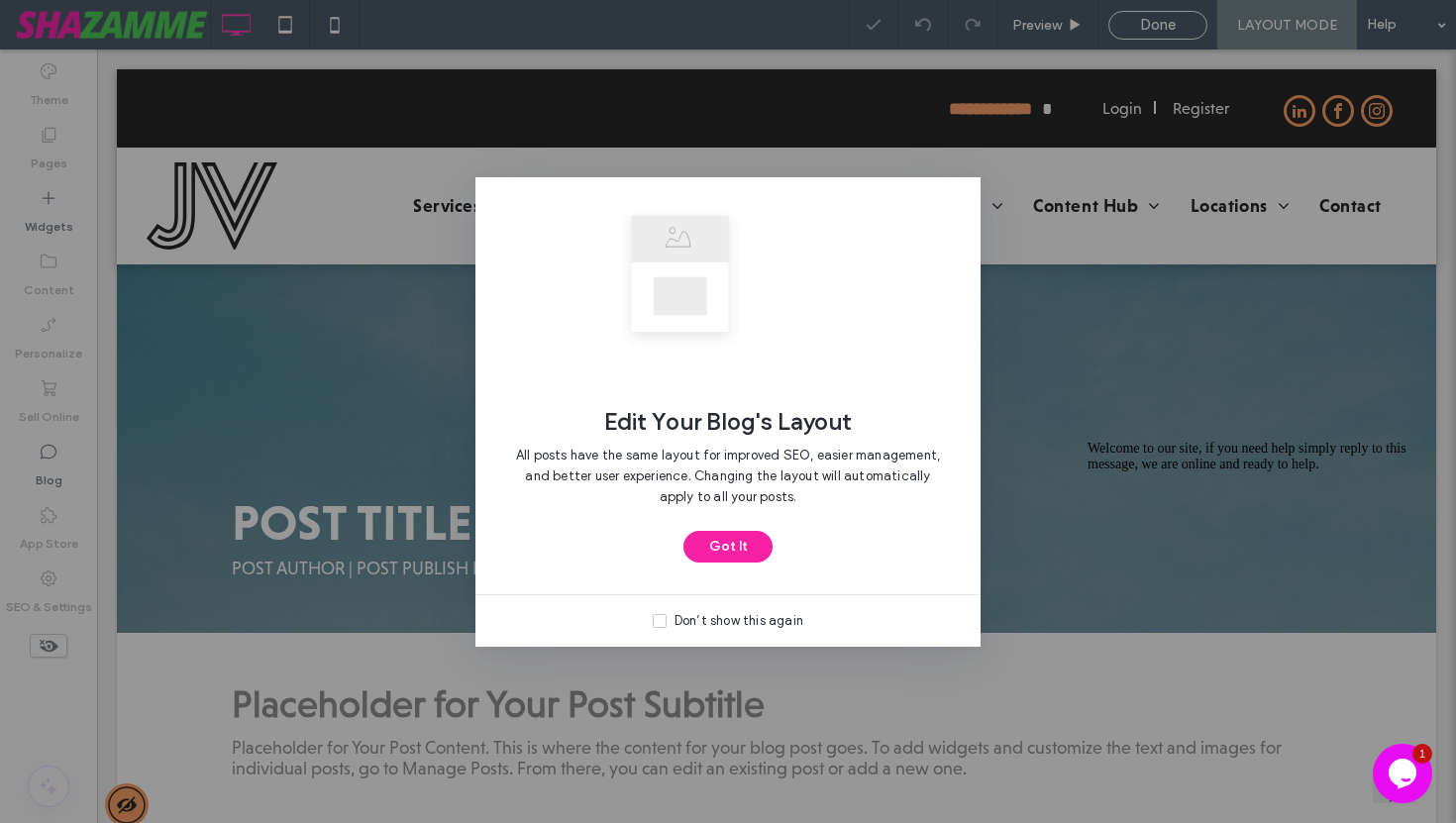 click 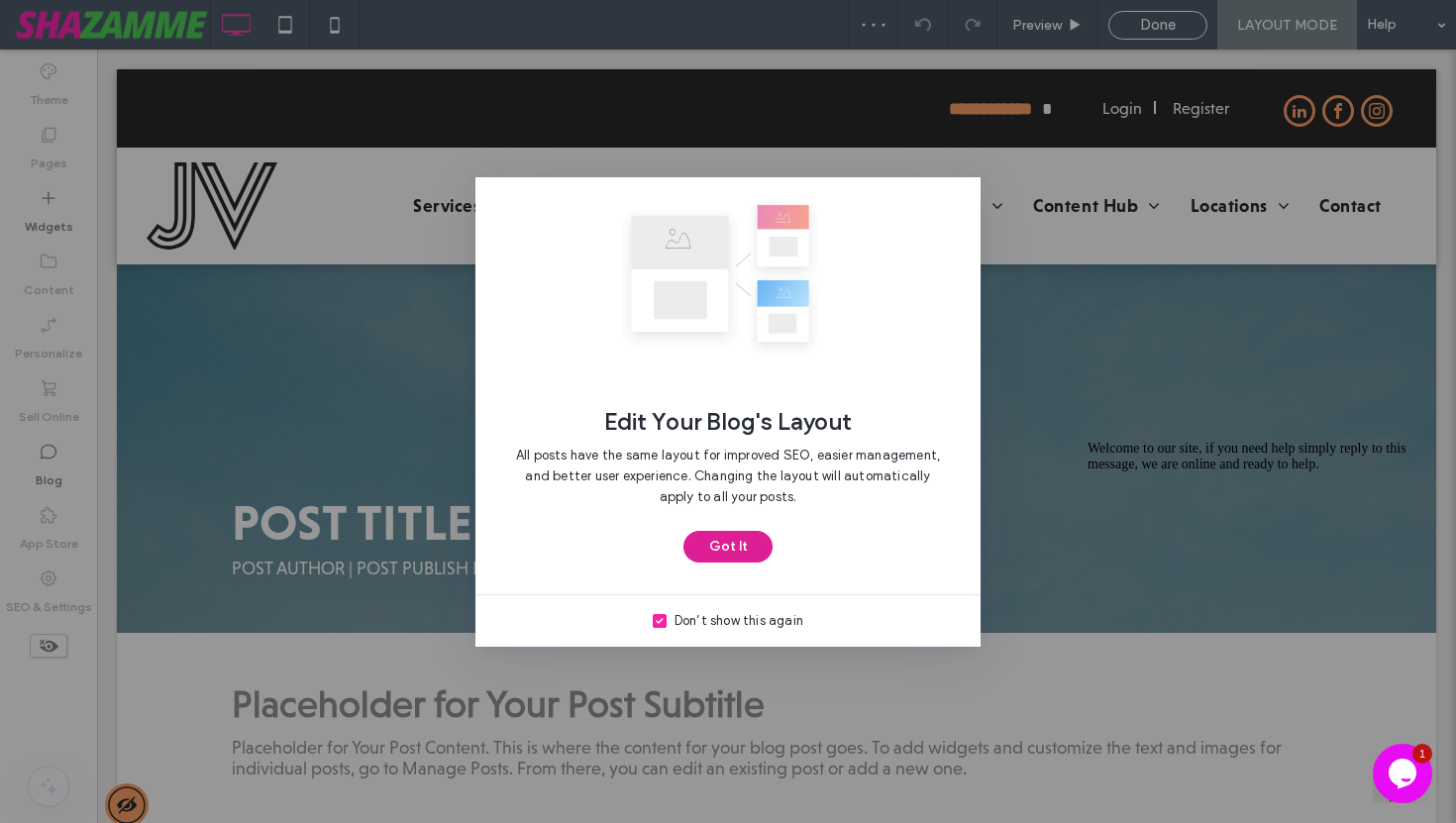 click on "Got It" at bounding box center [728, 547] 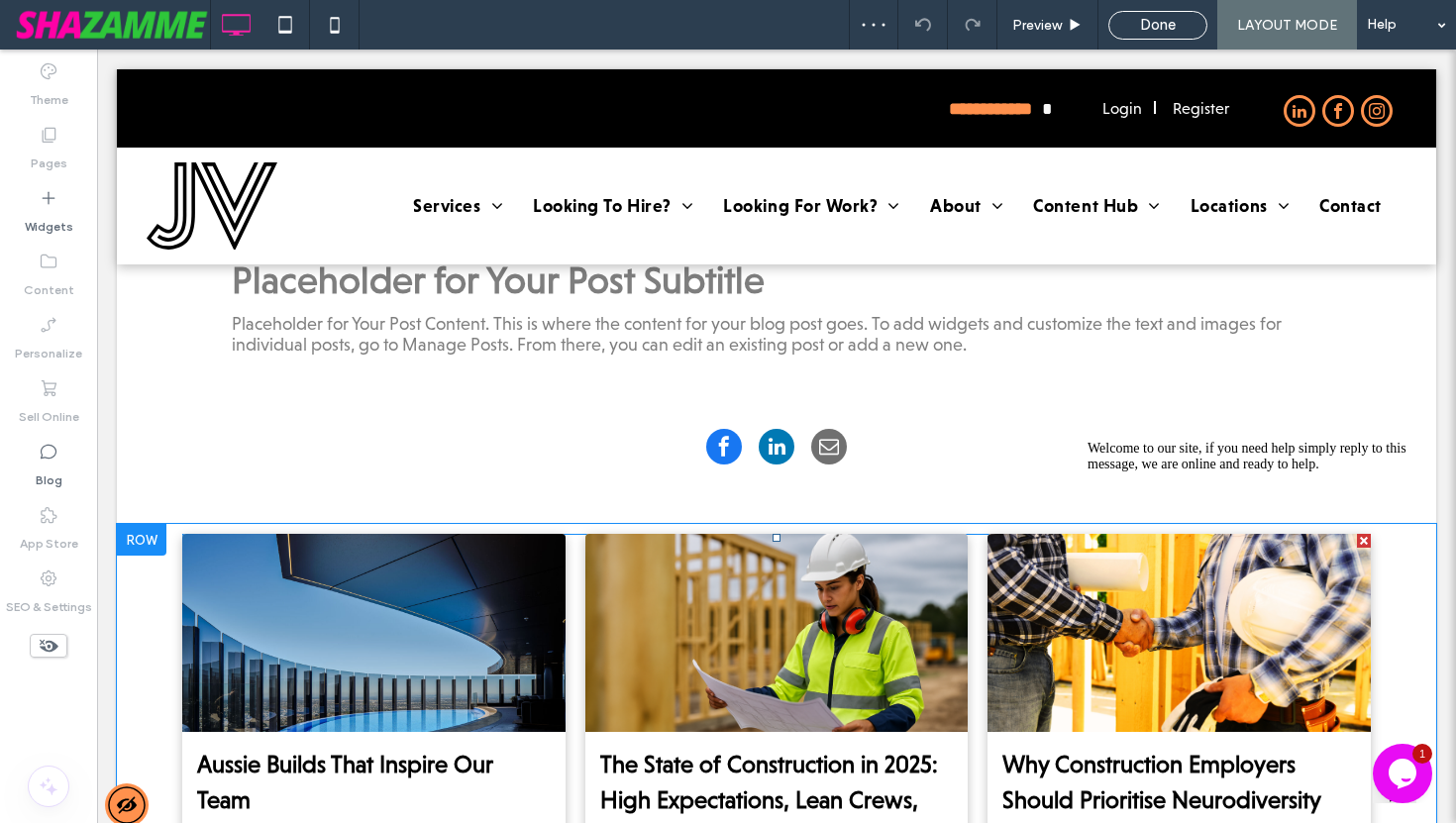scroll, scrollTop: 321, scrollLeft: 0, axis: vertical 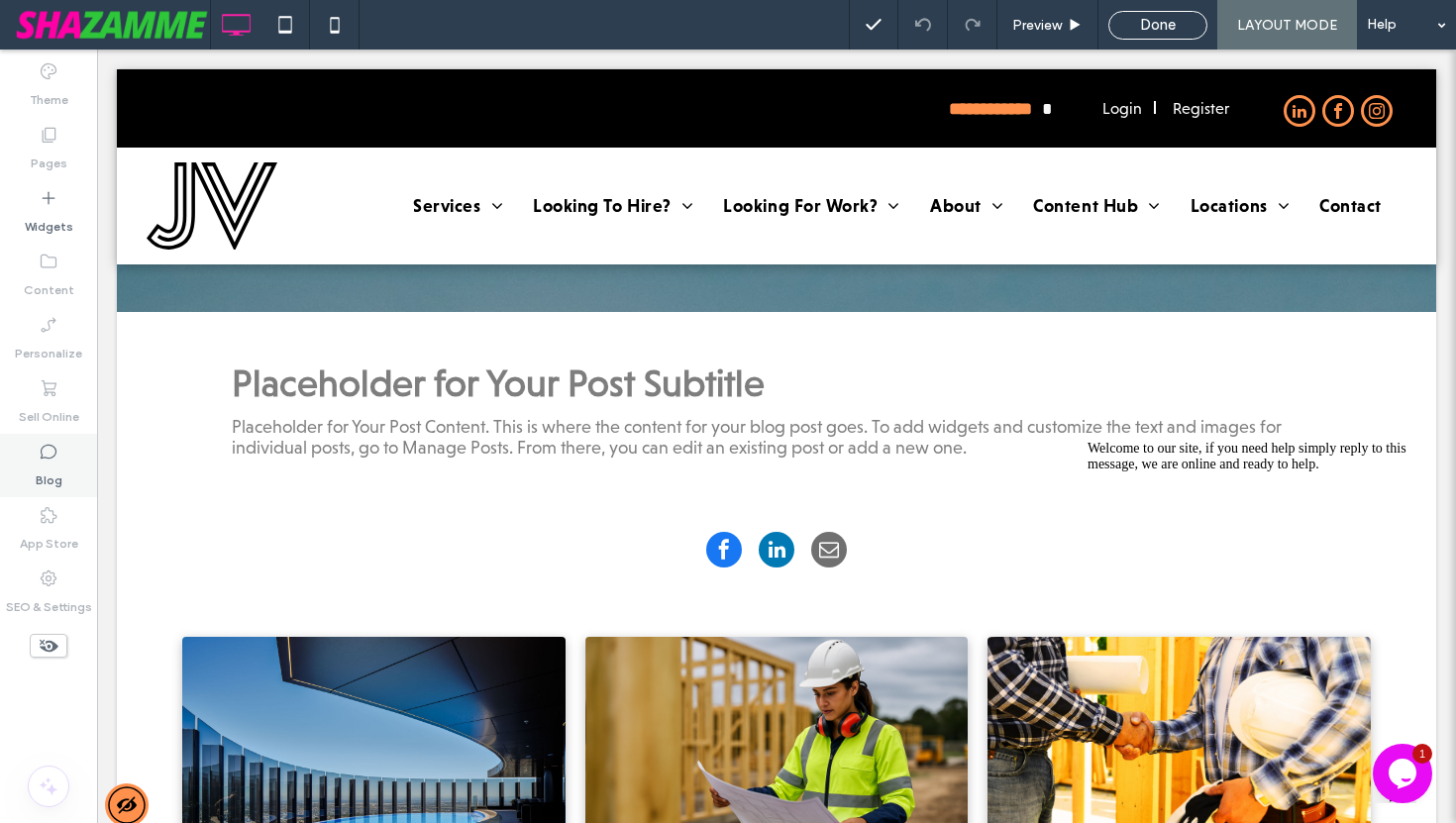 click on "Blog" at bounding box center (49, 465) 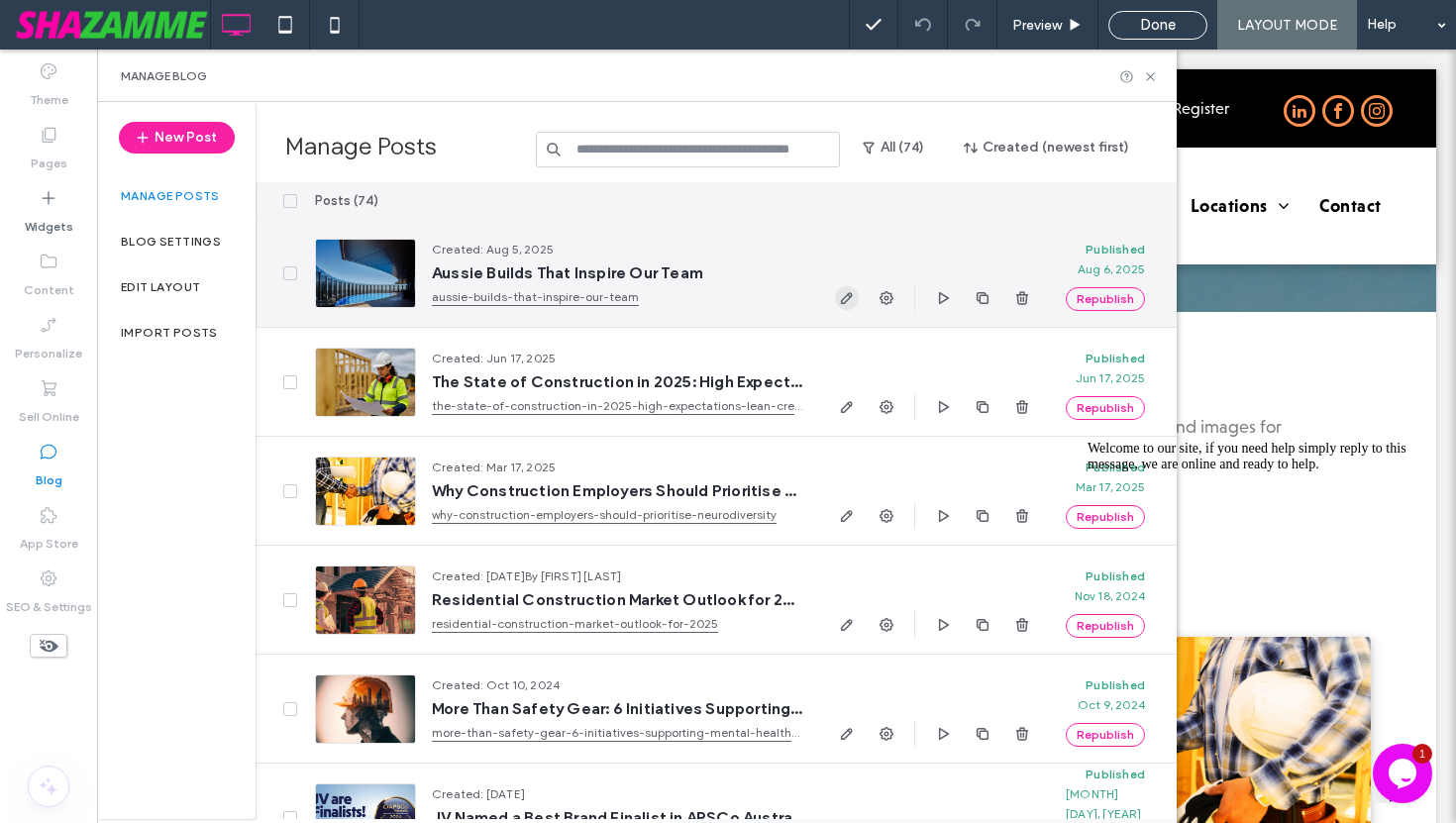 click 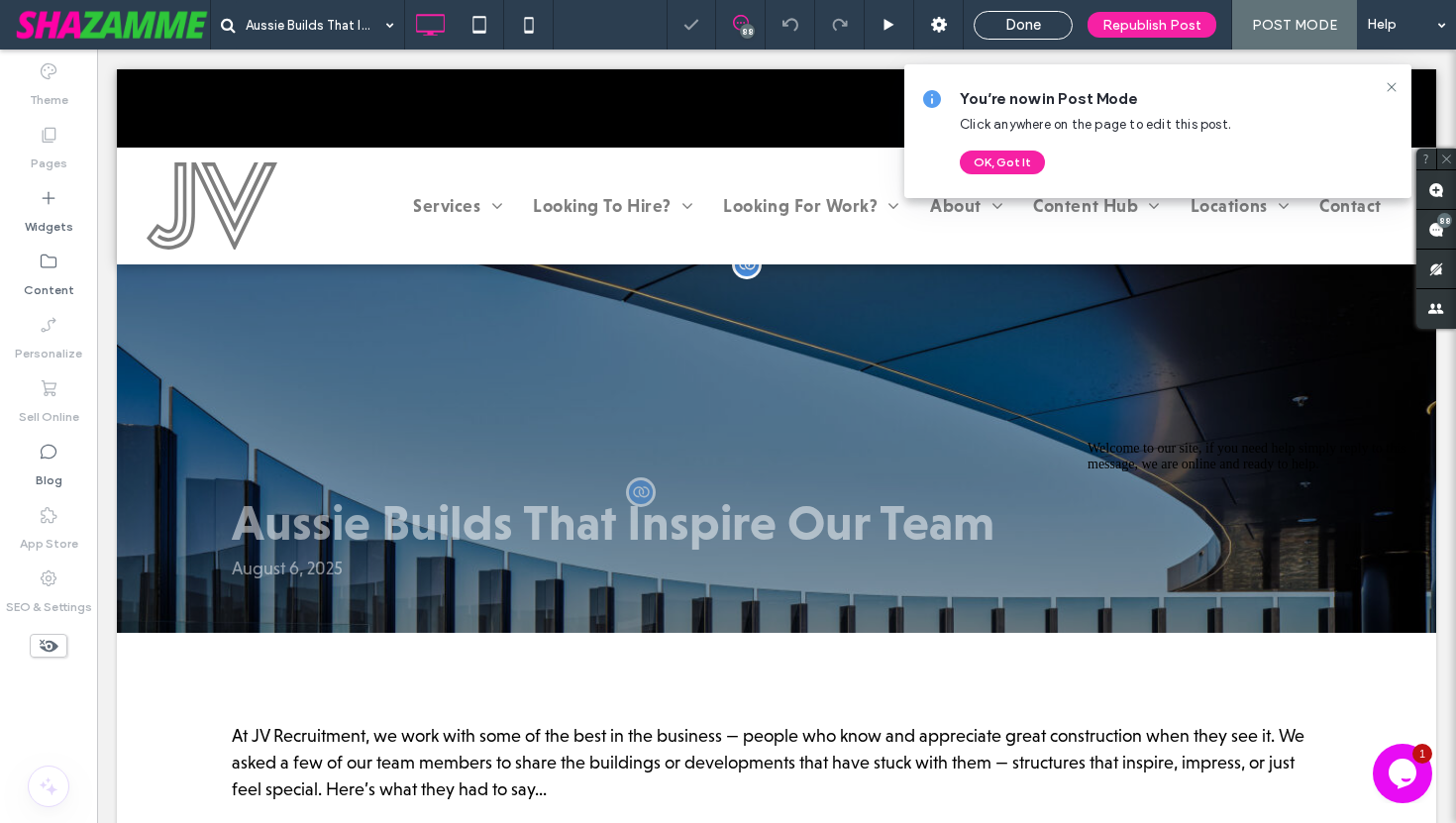 scroll 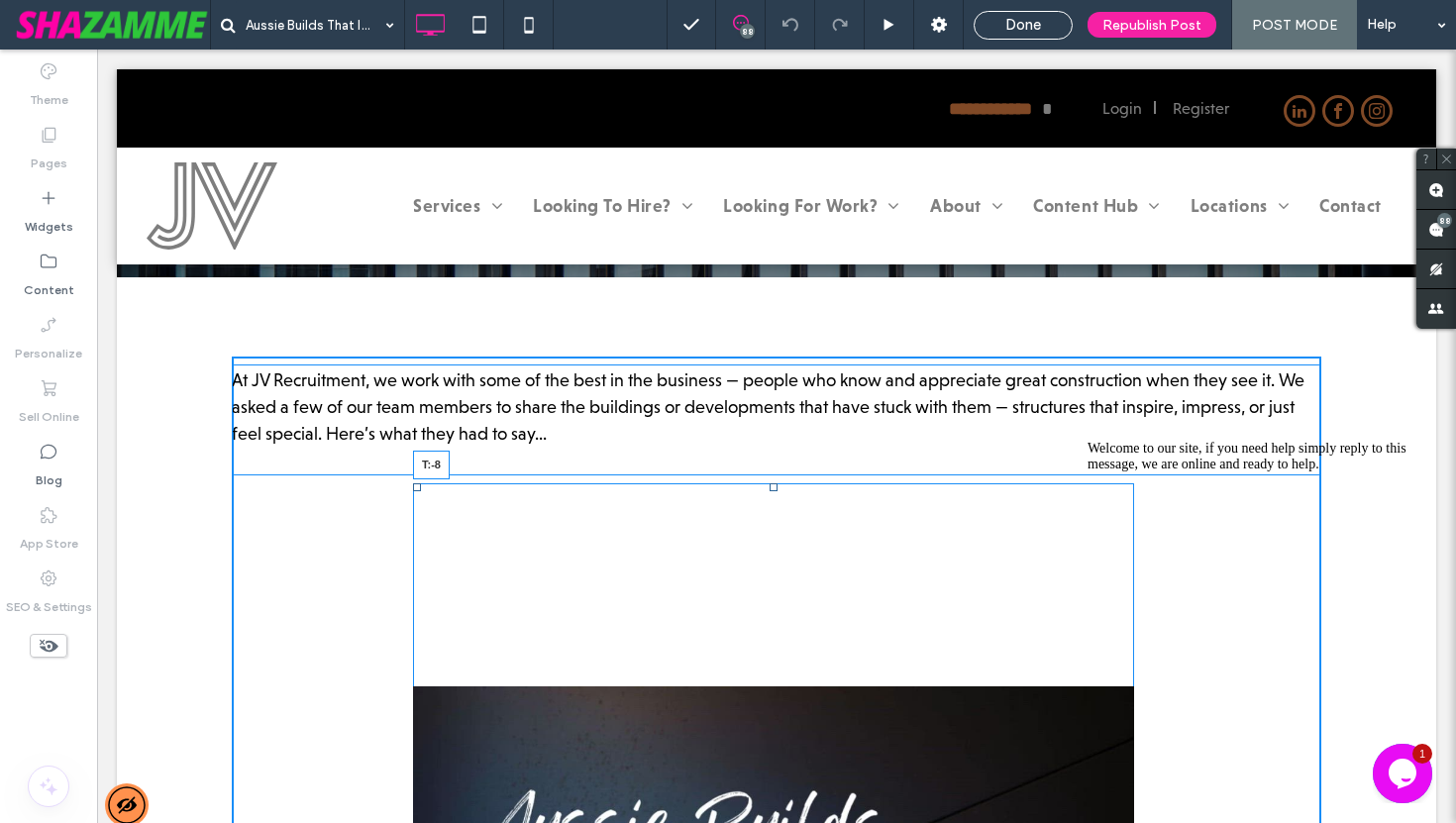 drag, startPoint x: 774, startPoint y: 487, endPoint x: 775, endPoint y: 452, distance: 35.014283 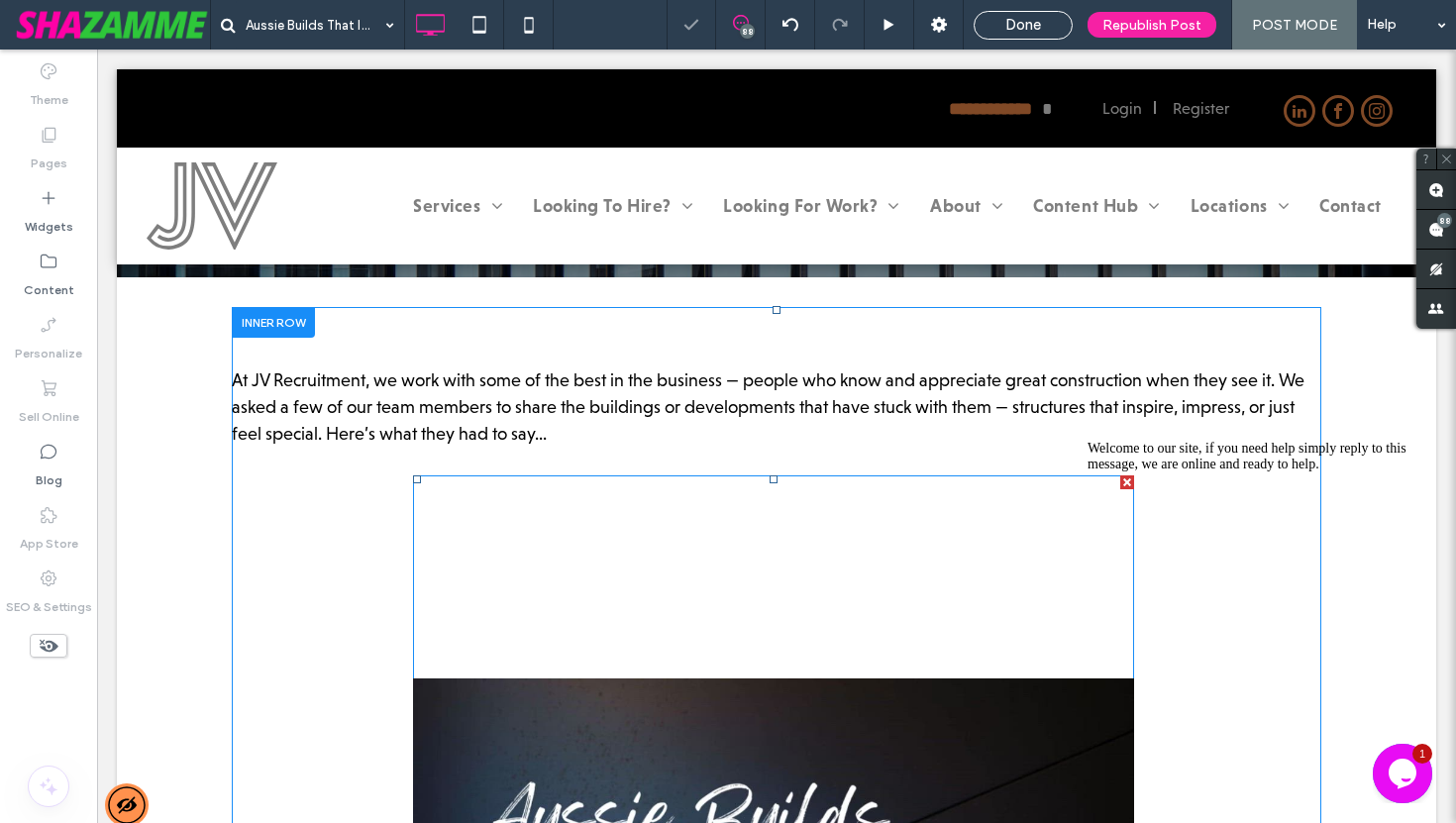 click at bounding box center (774, 1128) 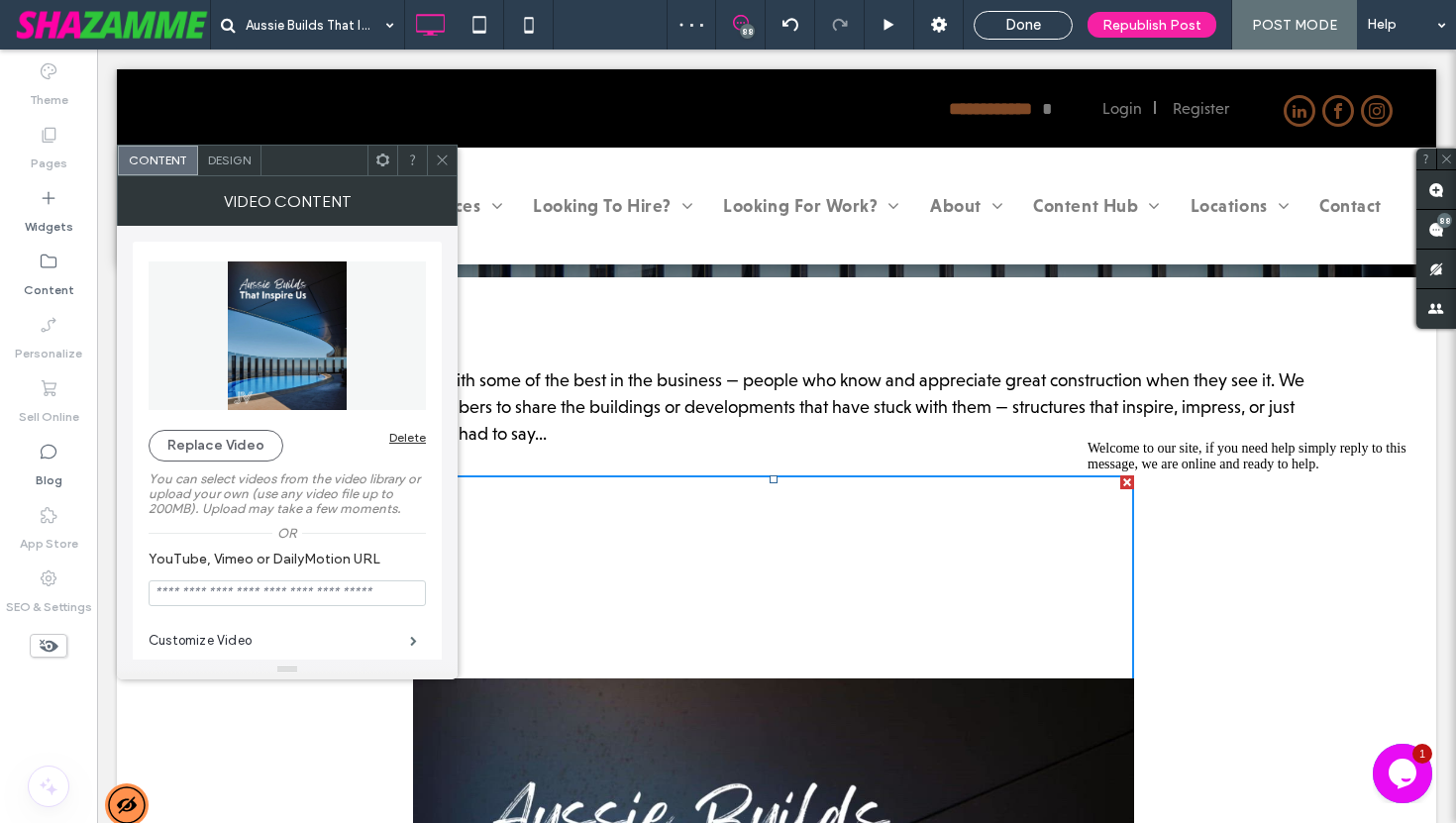 click on "Design" at bounding box center [230, 160] 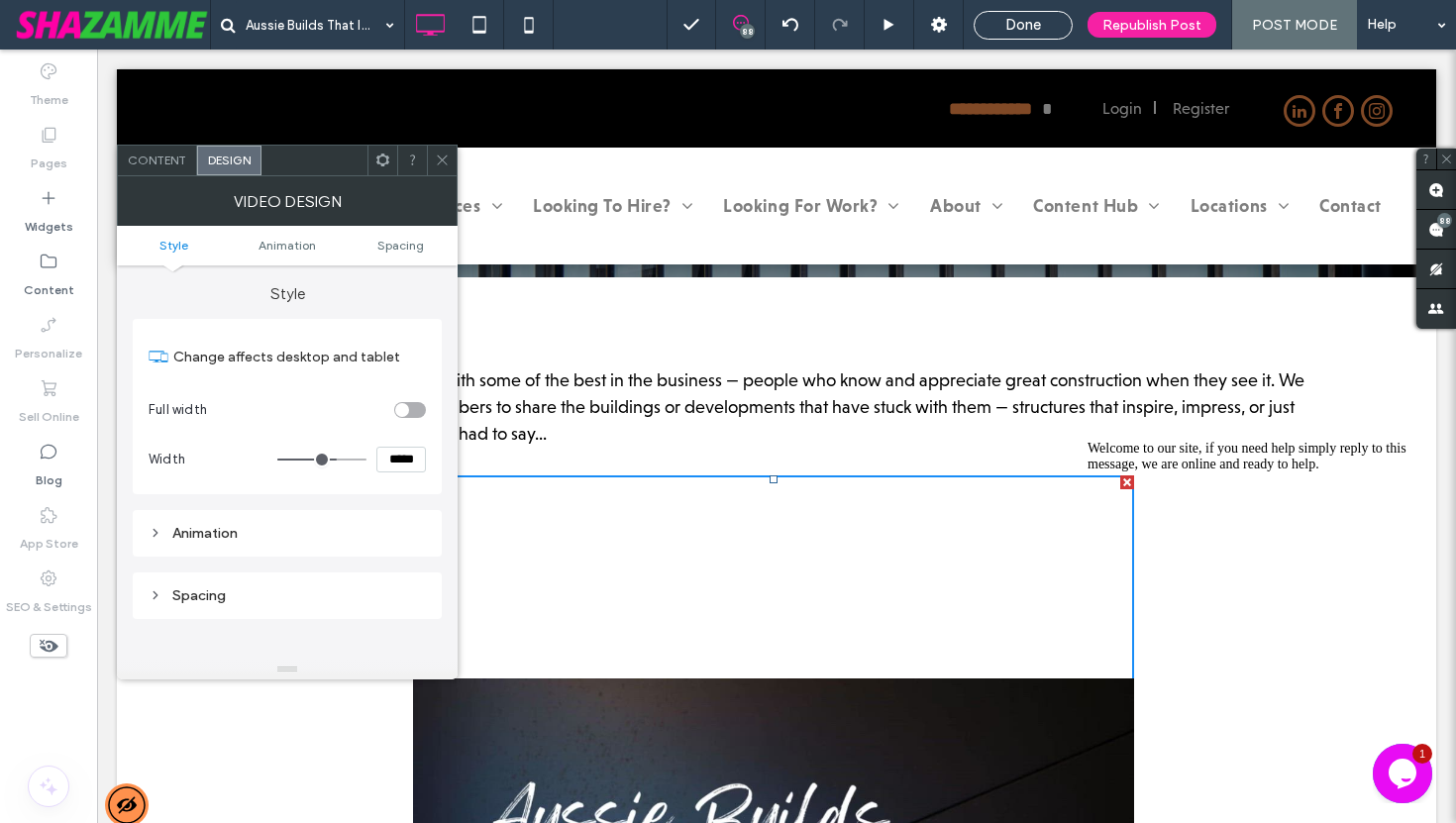 type on "***" 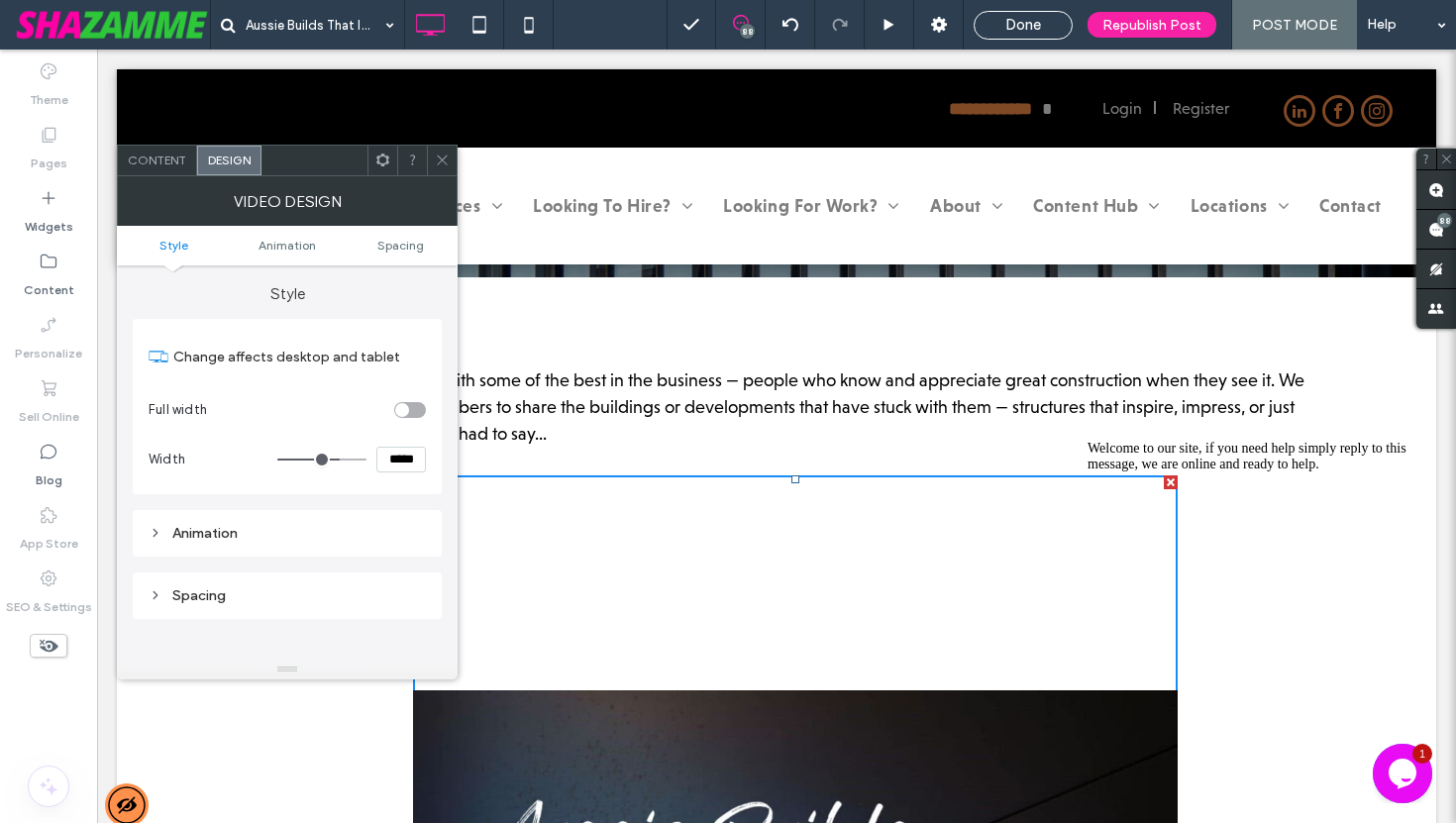 type on "***" 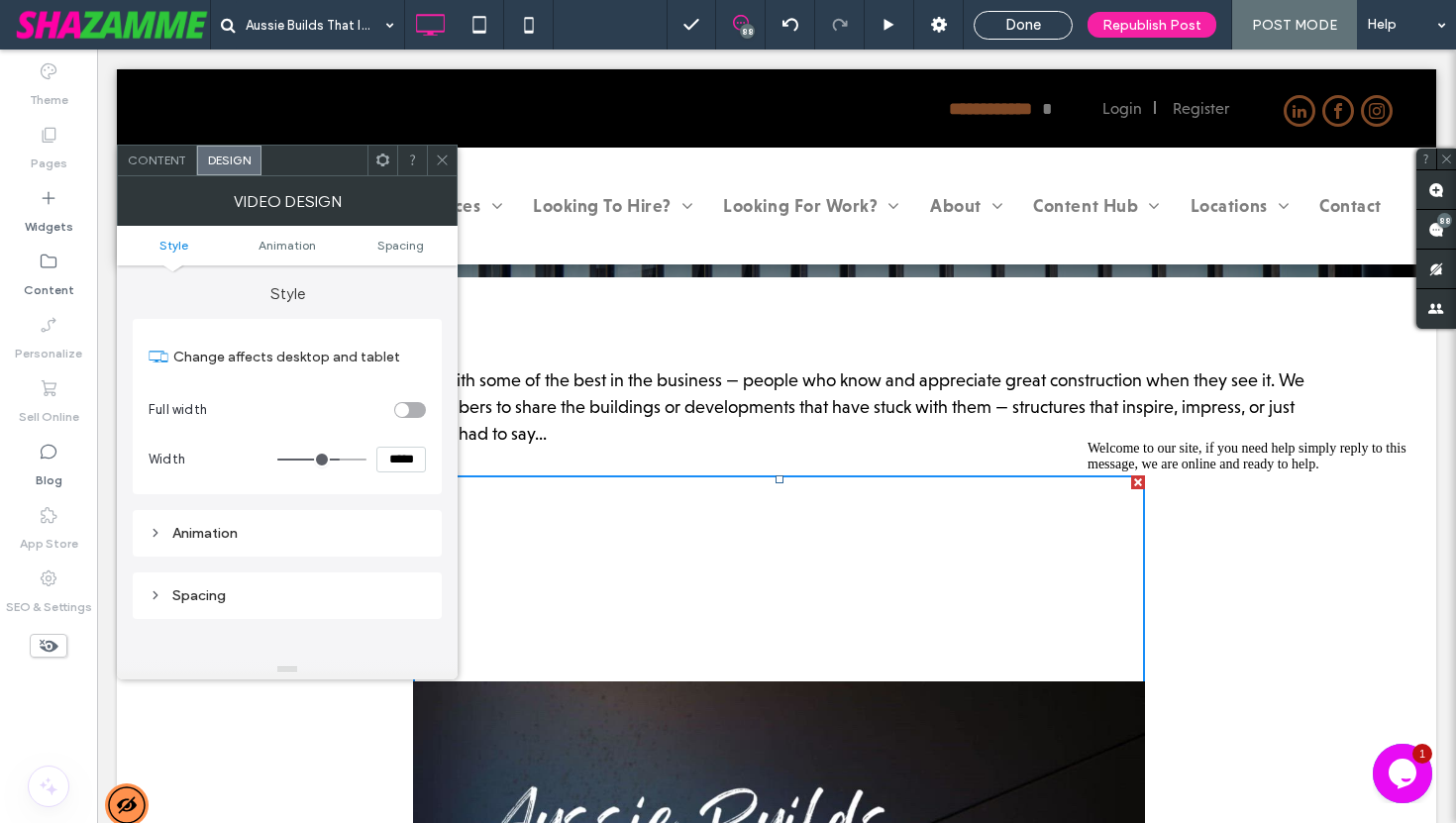type on "***" 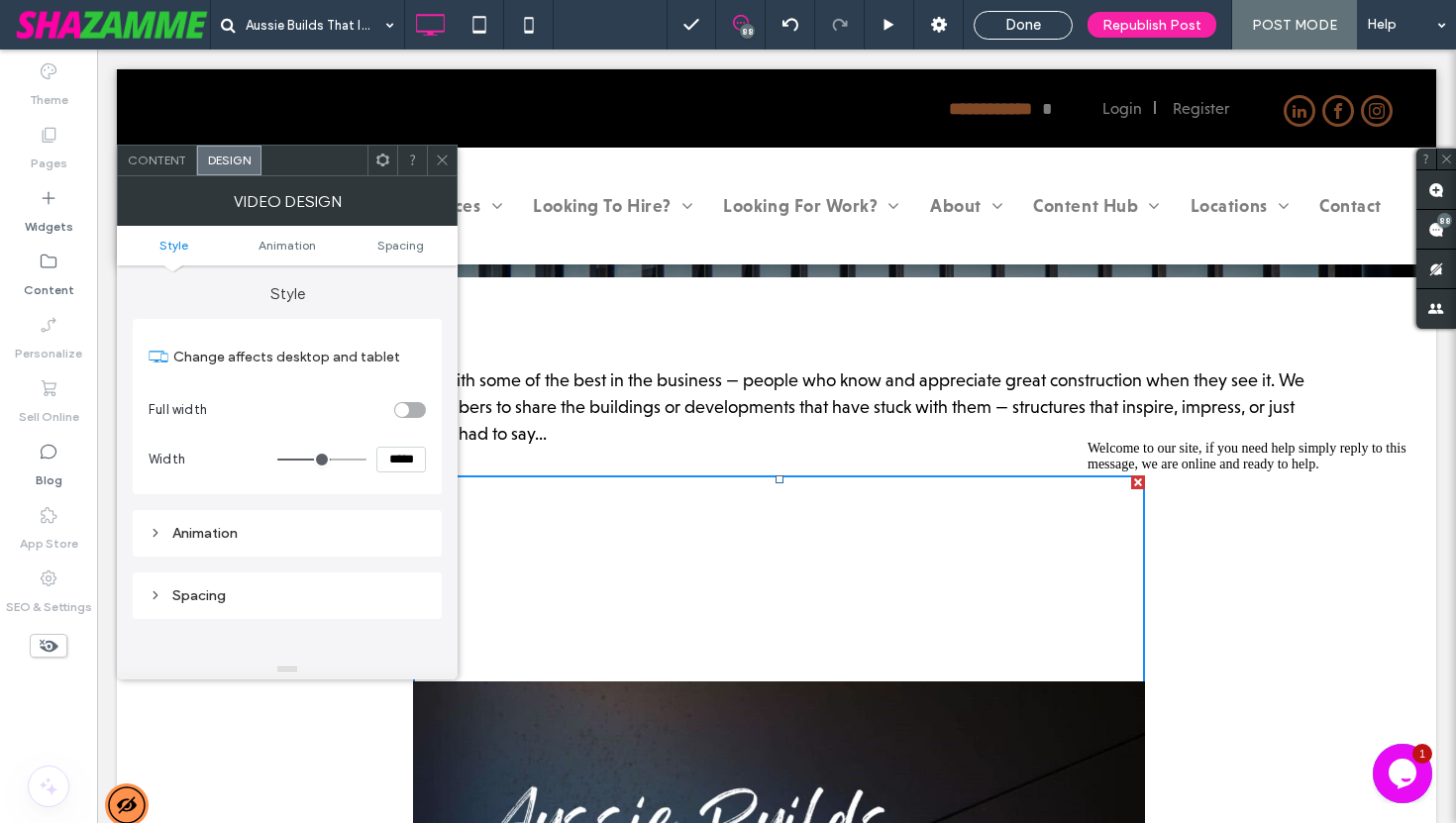 type on "***" 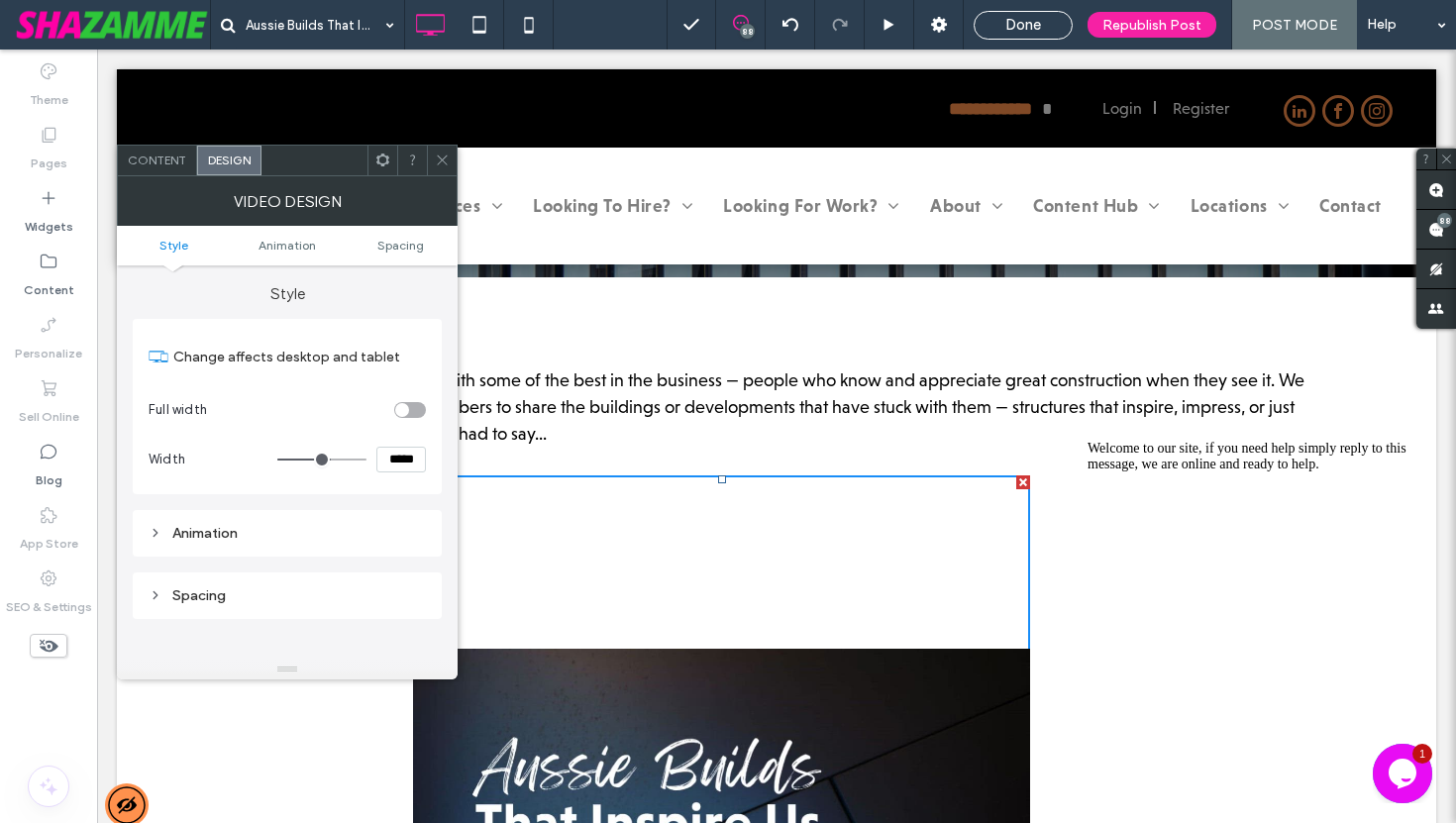type on "***" 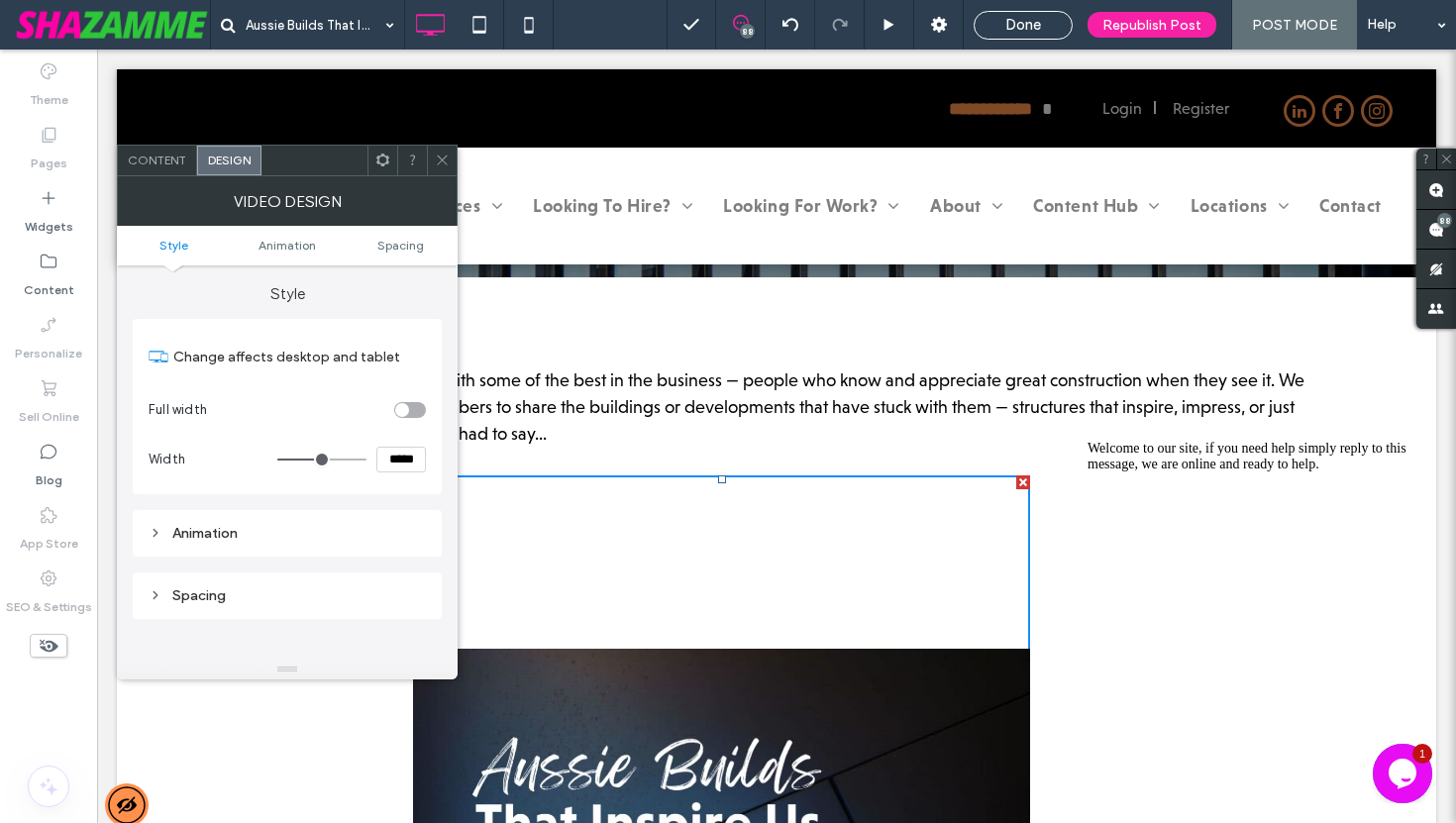 type on "***" 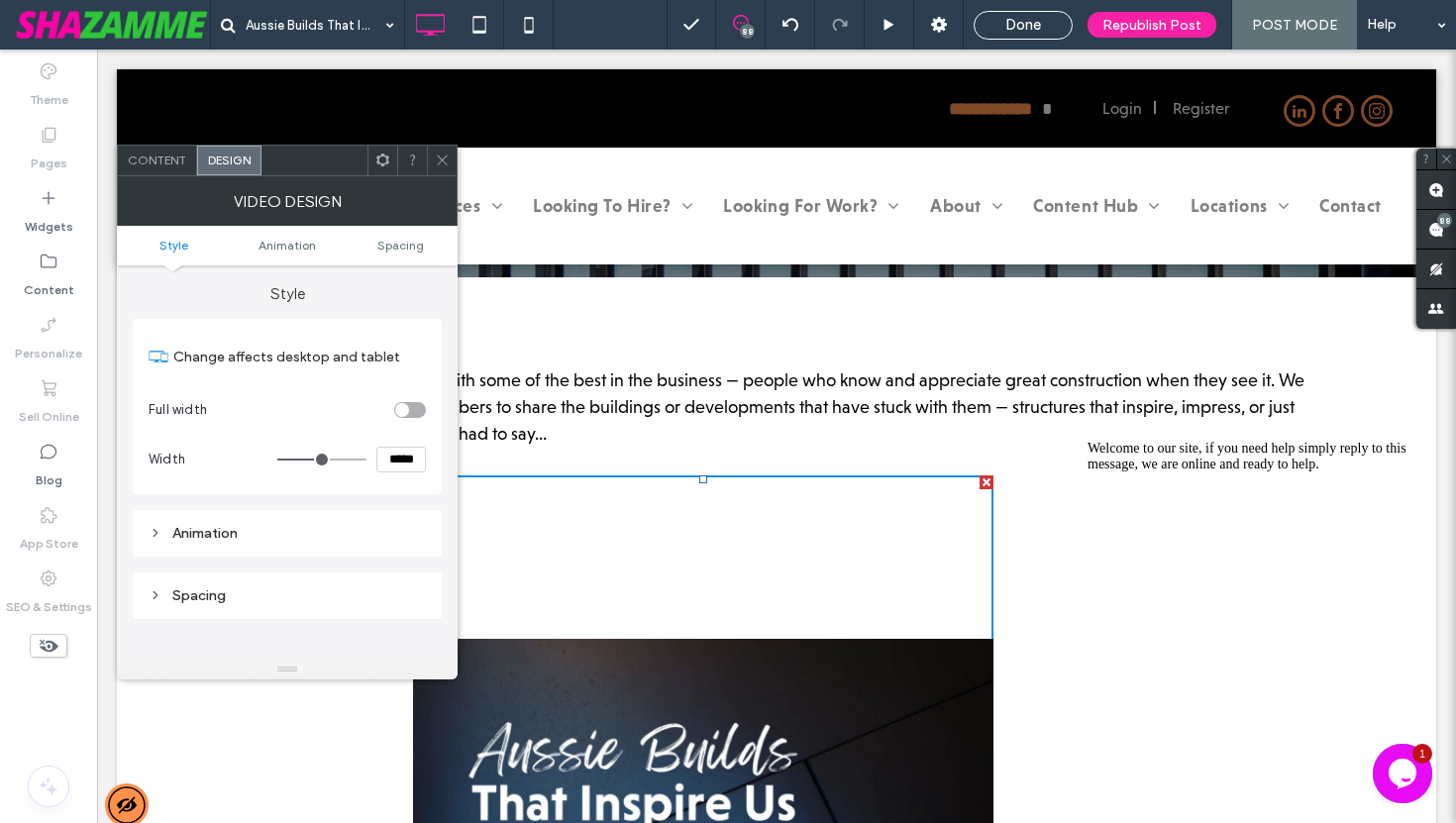 type on "***" 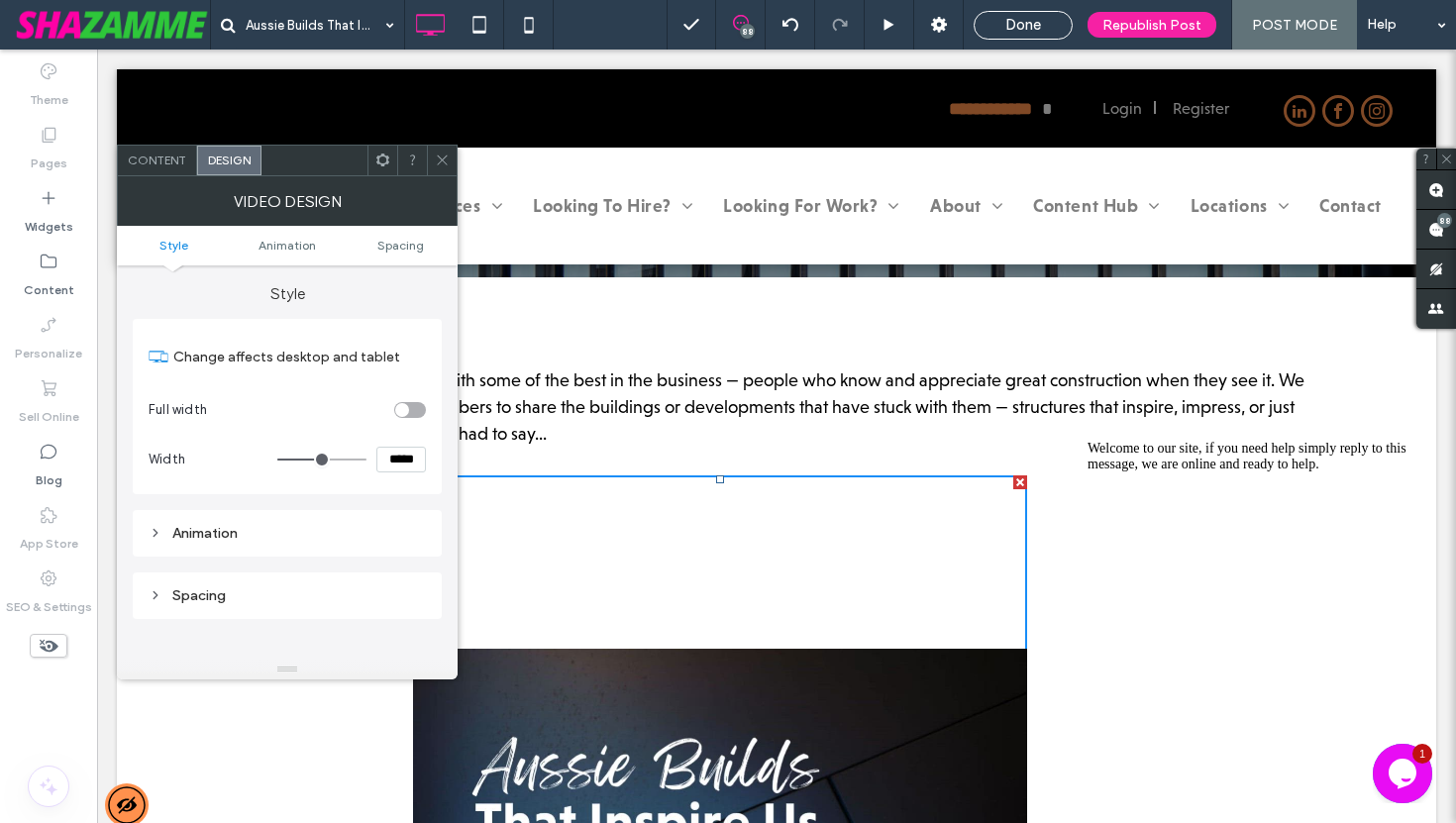 type on "***" 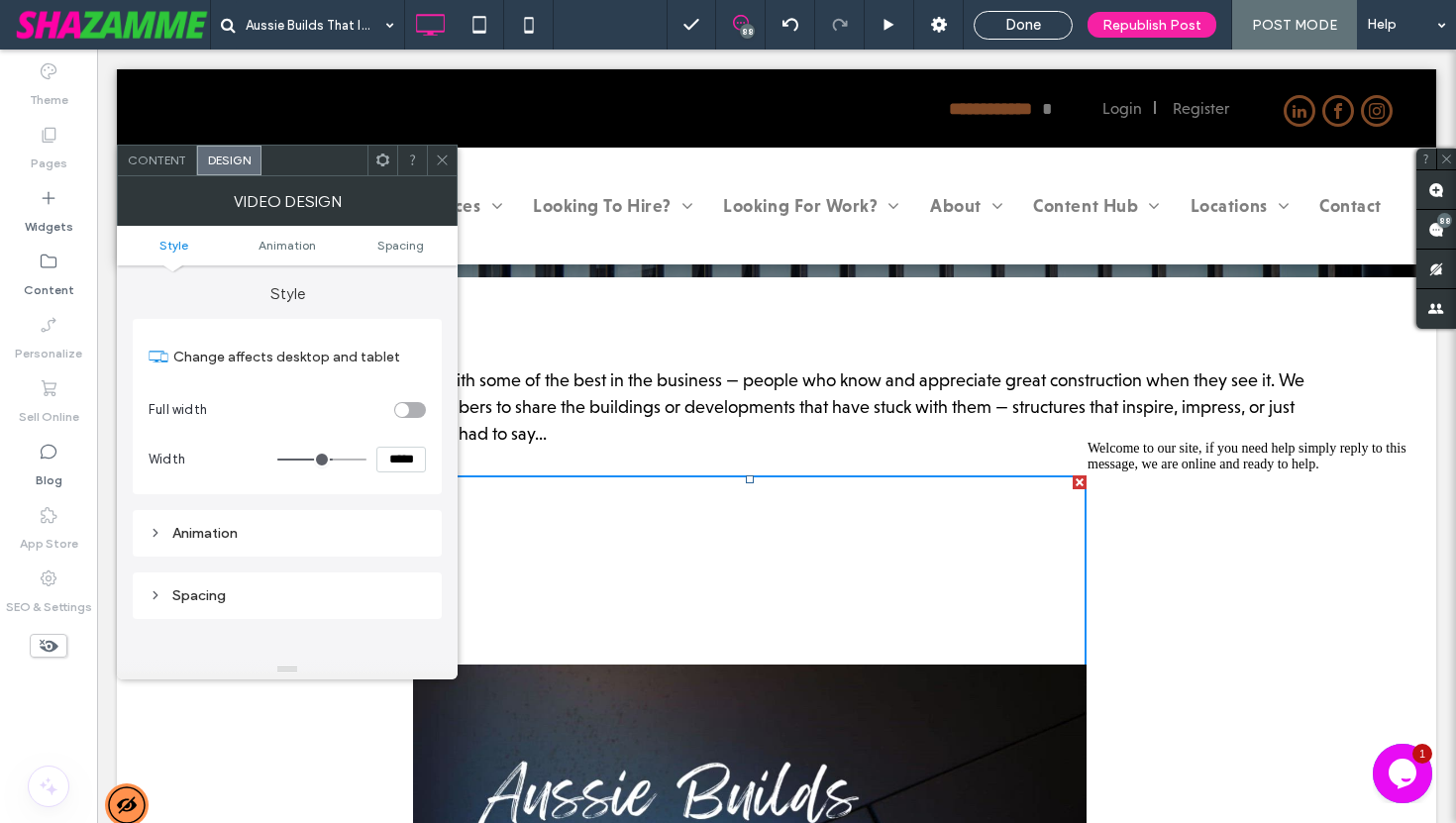 type on "***" 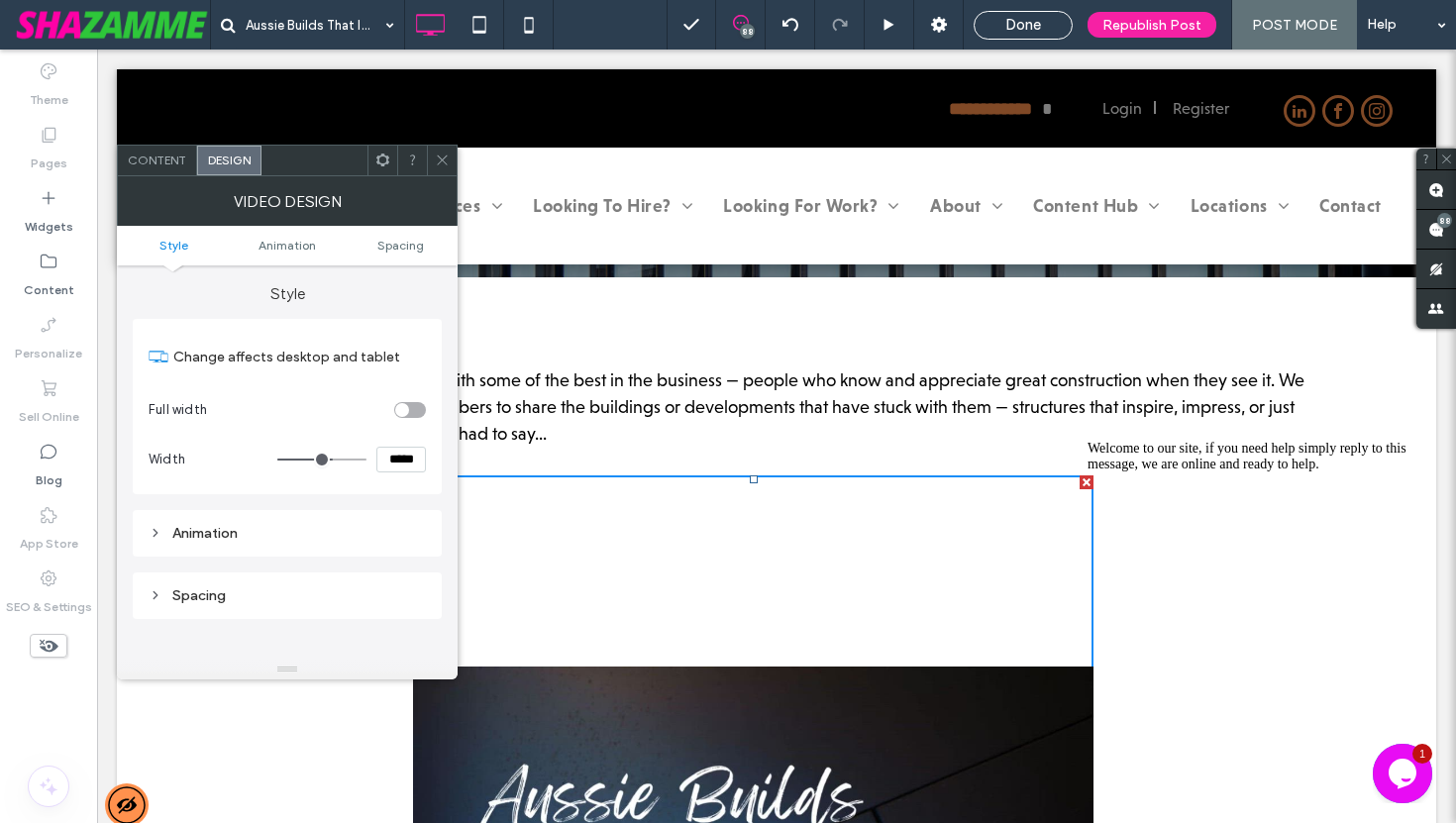 type on "***" 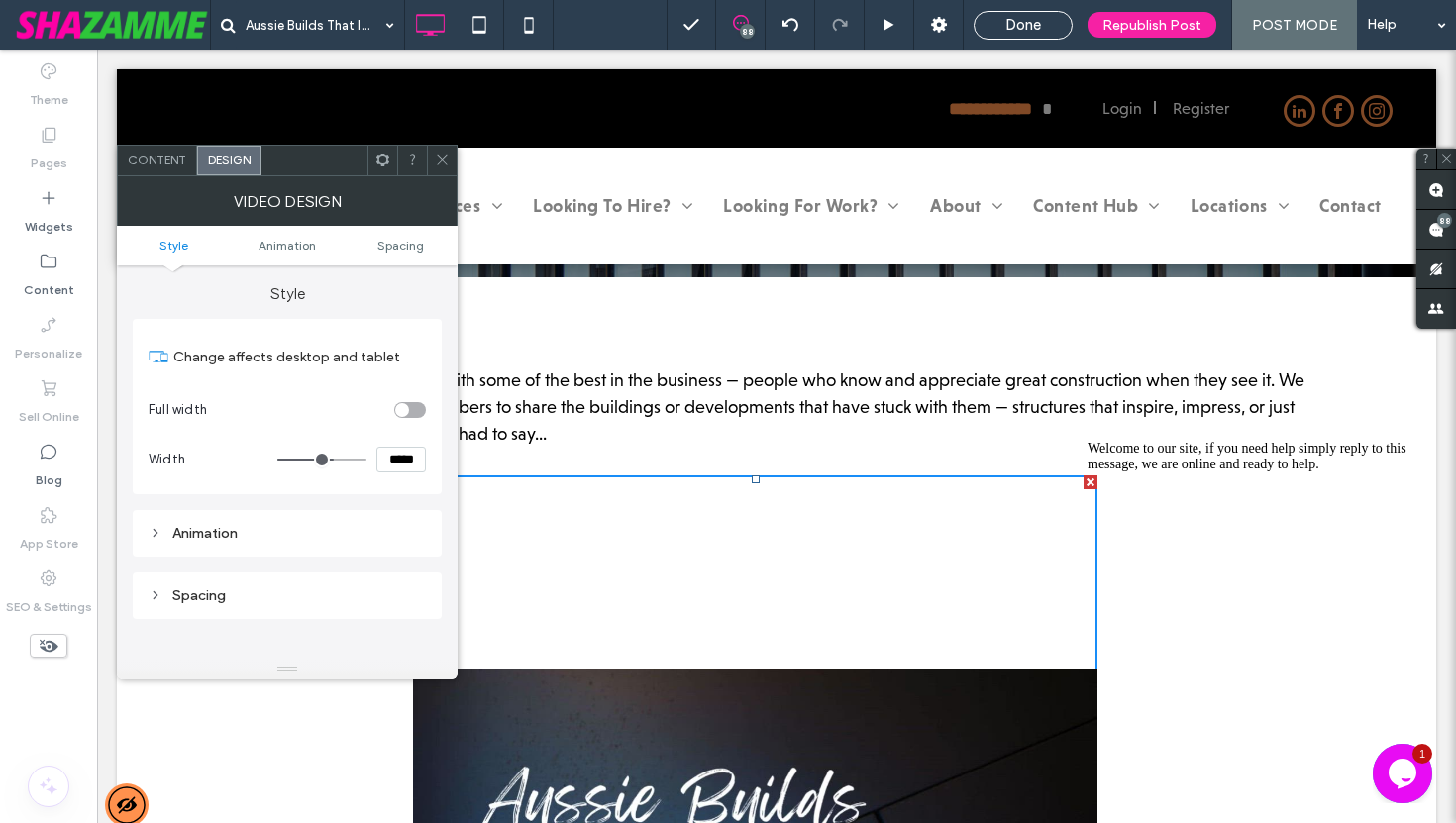 type on "***" 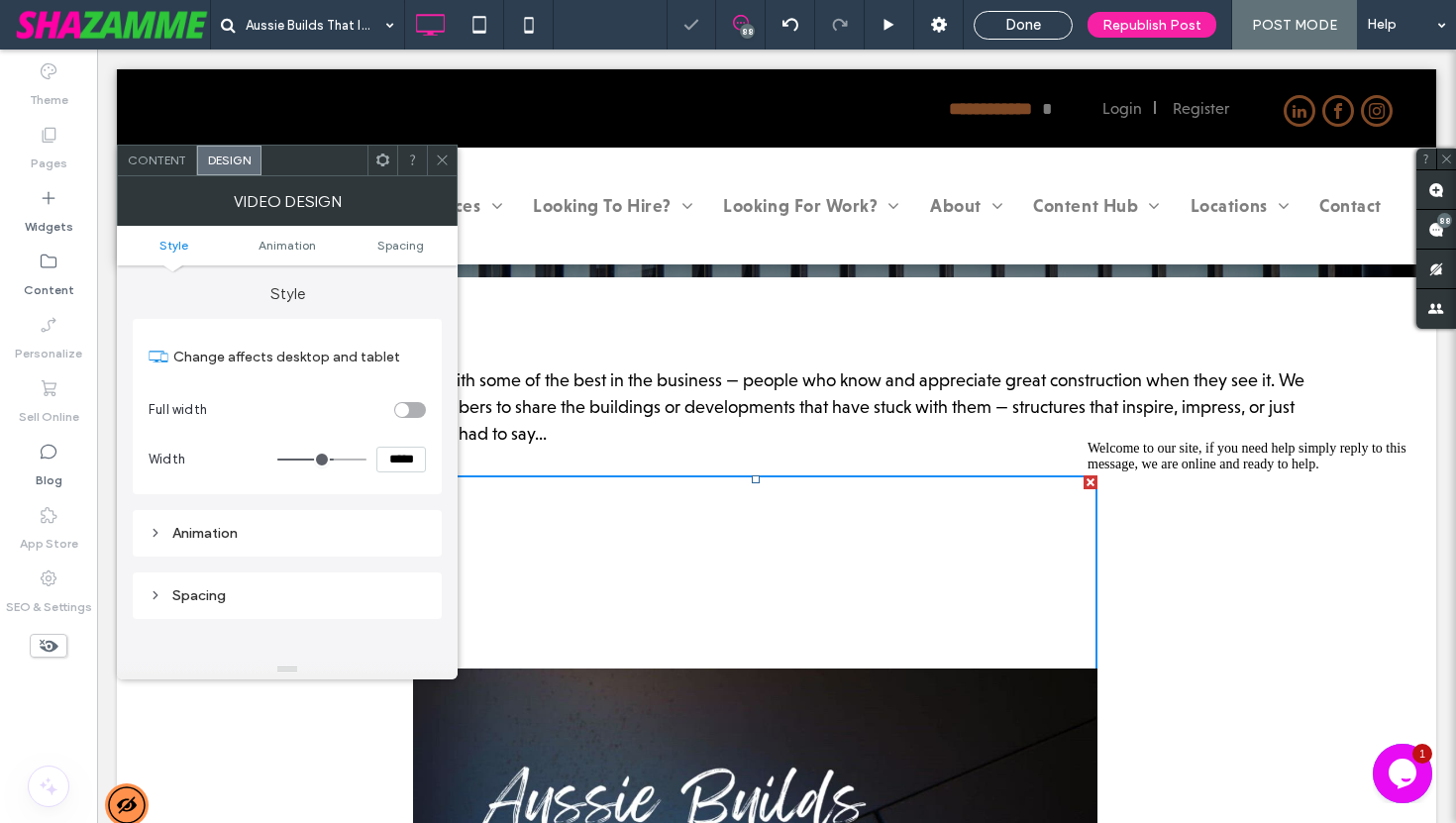 click at bounding box center (382, 160) 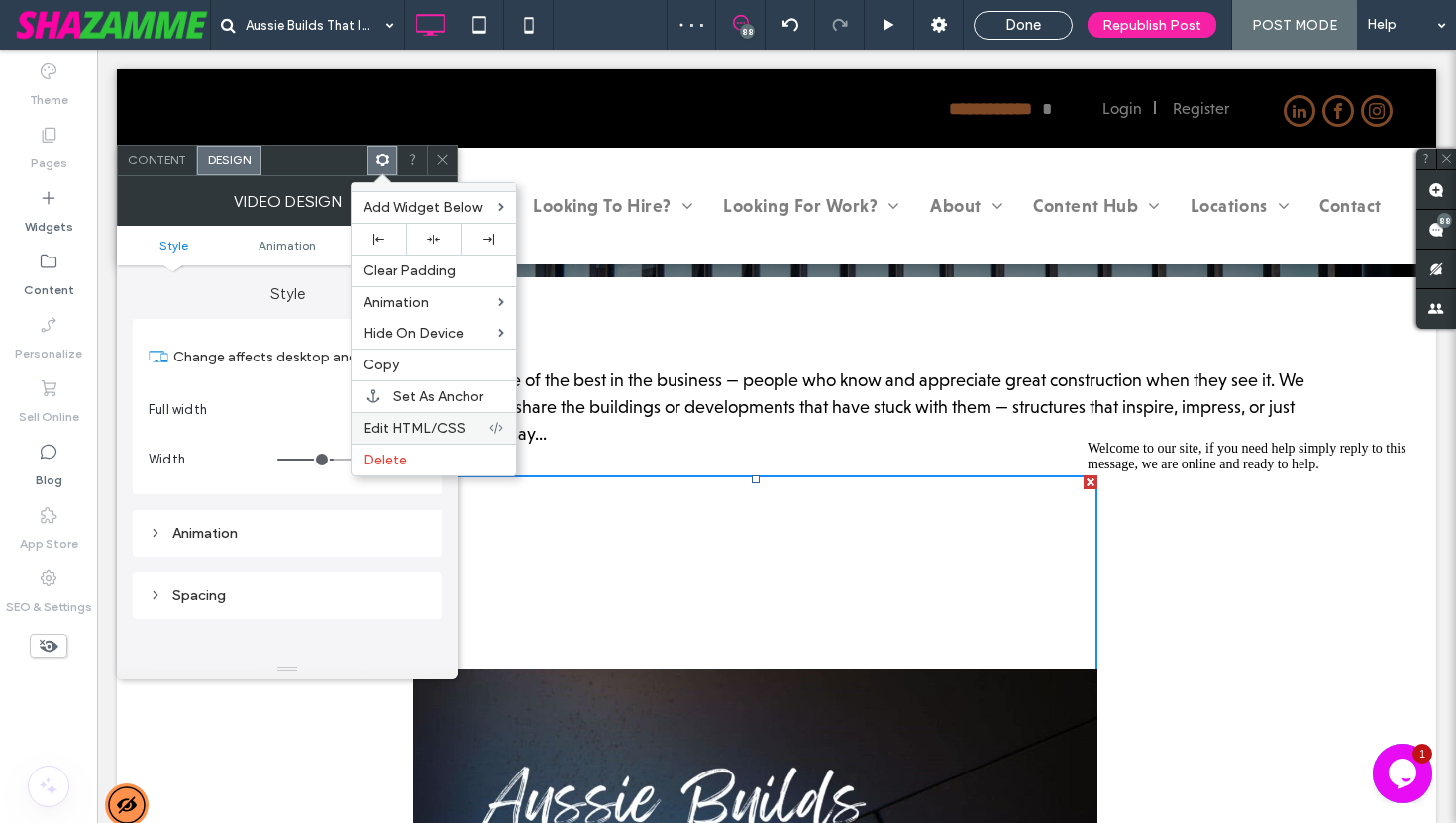 click on "Edit HTML/CSS" at bounding box center [414, 428] 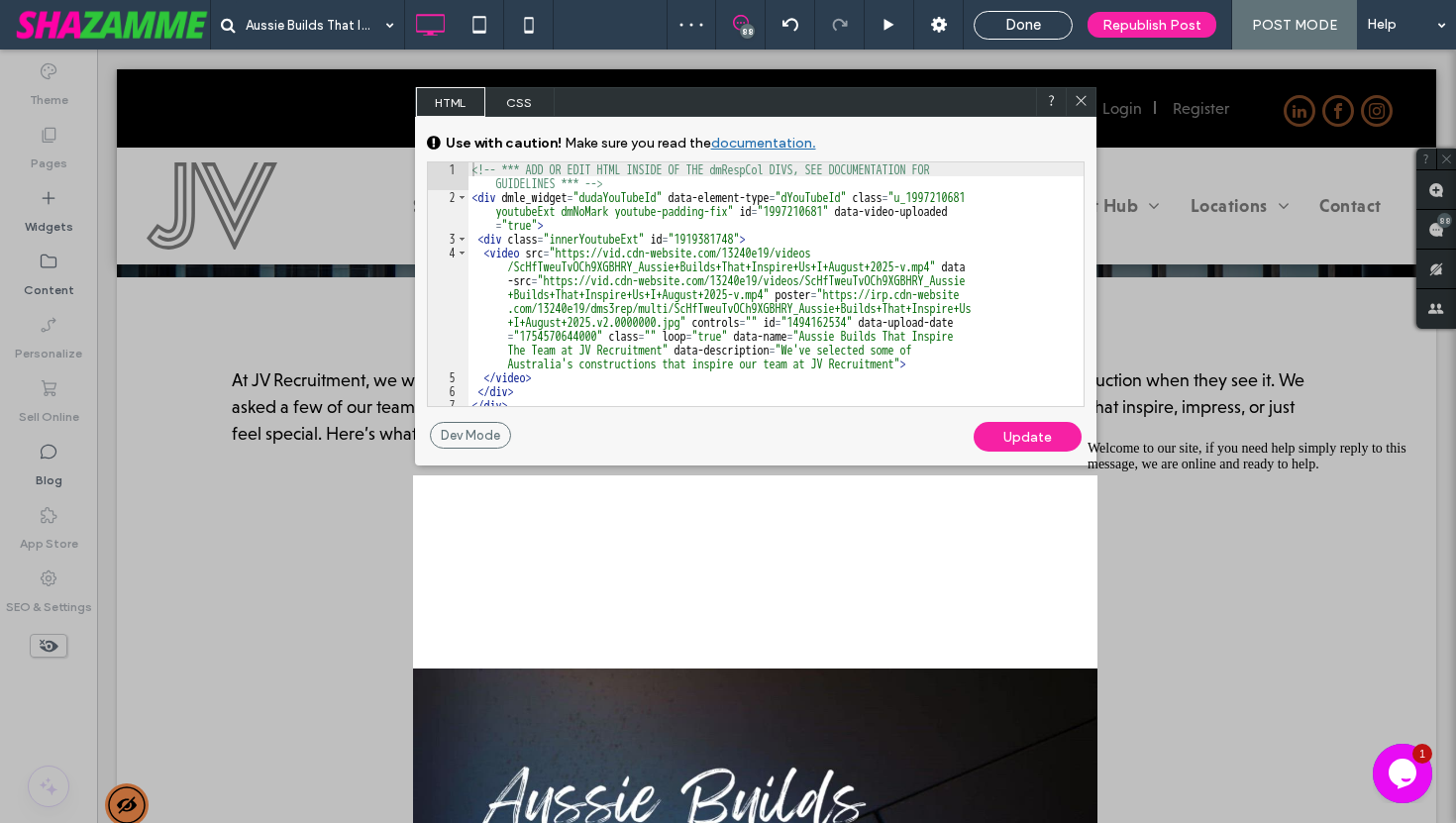 click on "CSS" at bounding box center (520, 102) 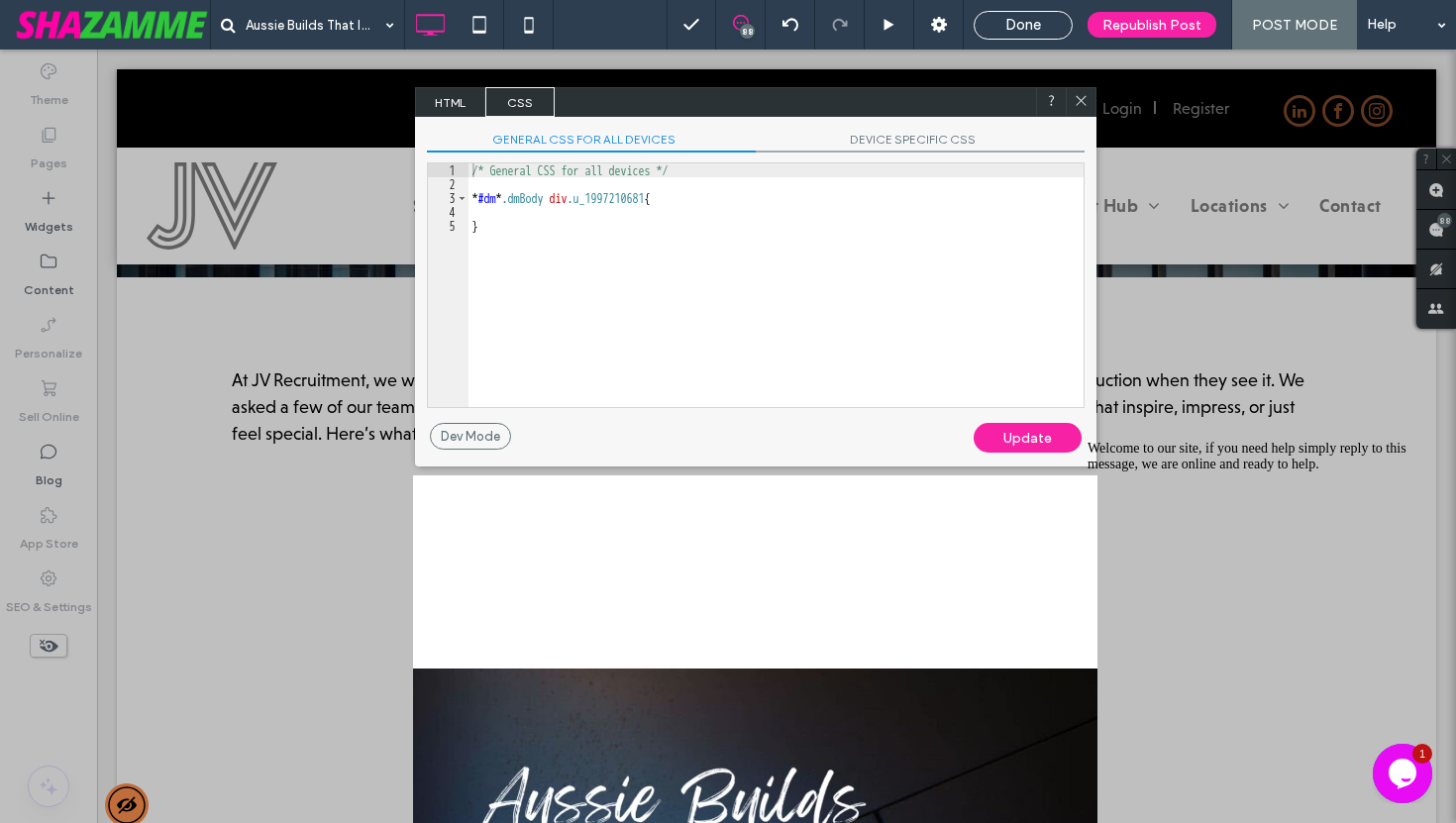 click on "DEVICE SPECIFIC CSS" at bounding box center [920, 142] 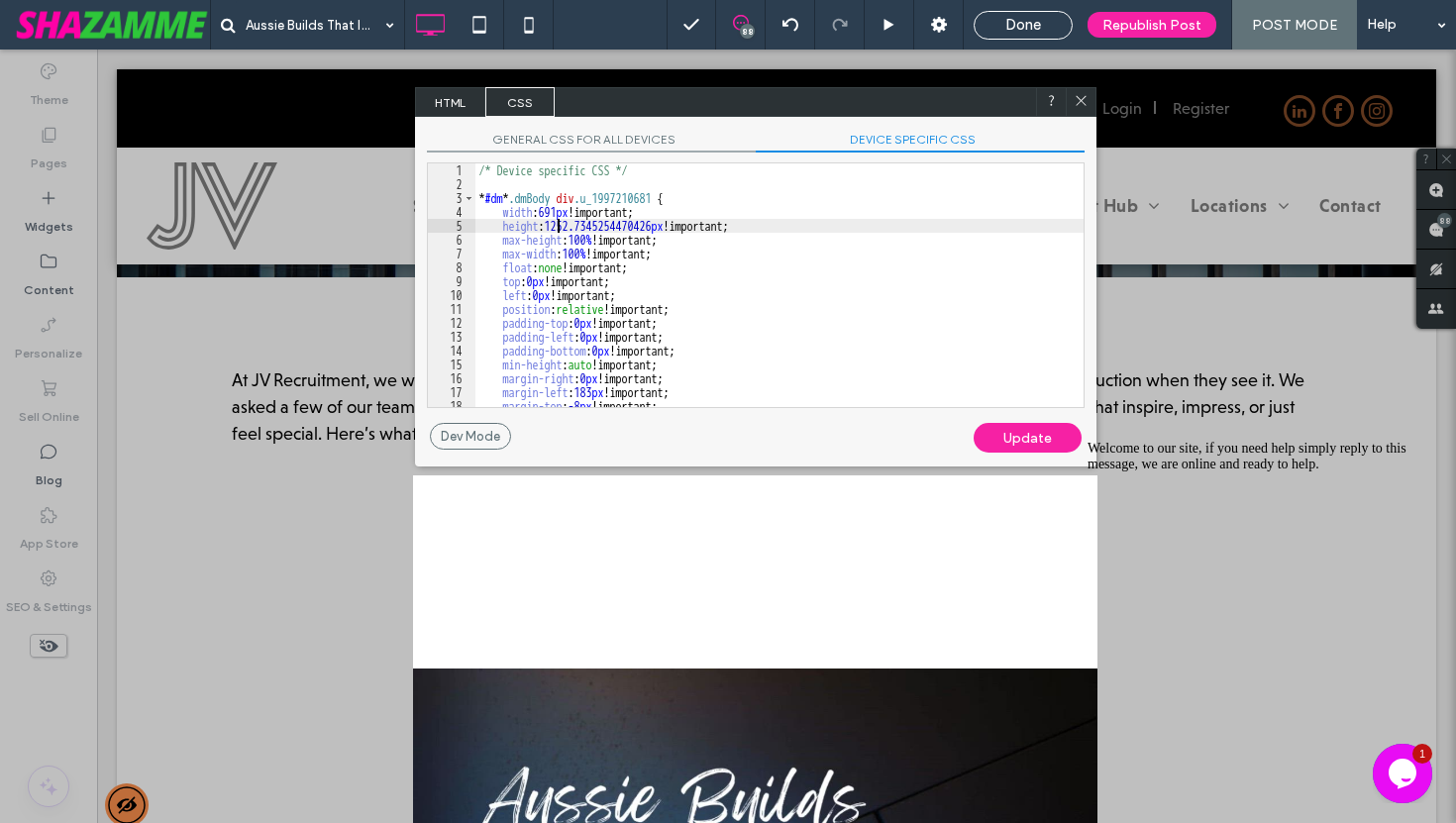 scroll, scrollTop: 2, scrollLeft: 0, axis: vertical 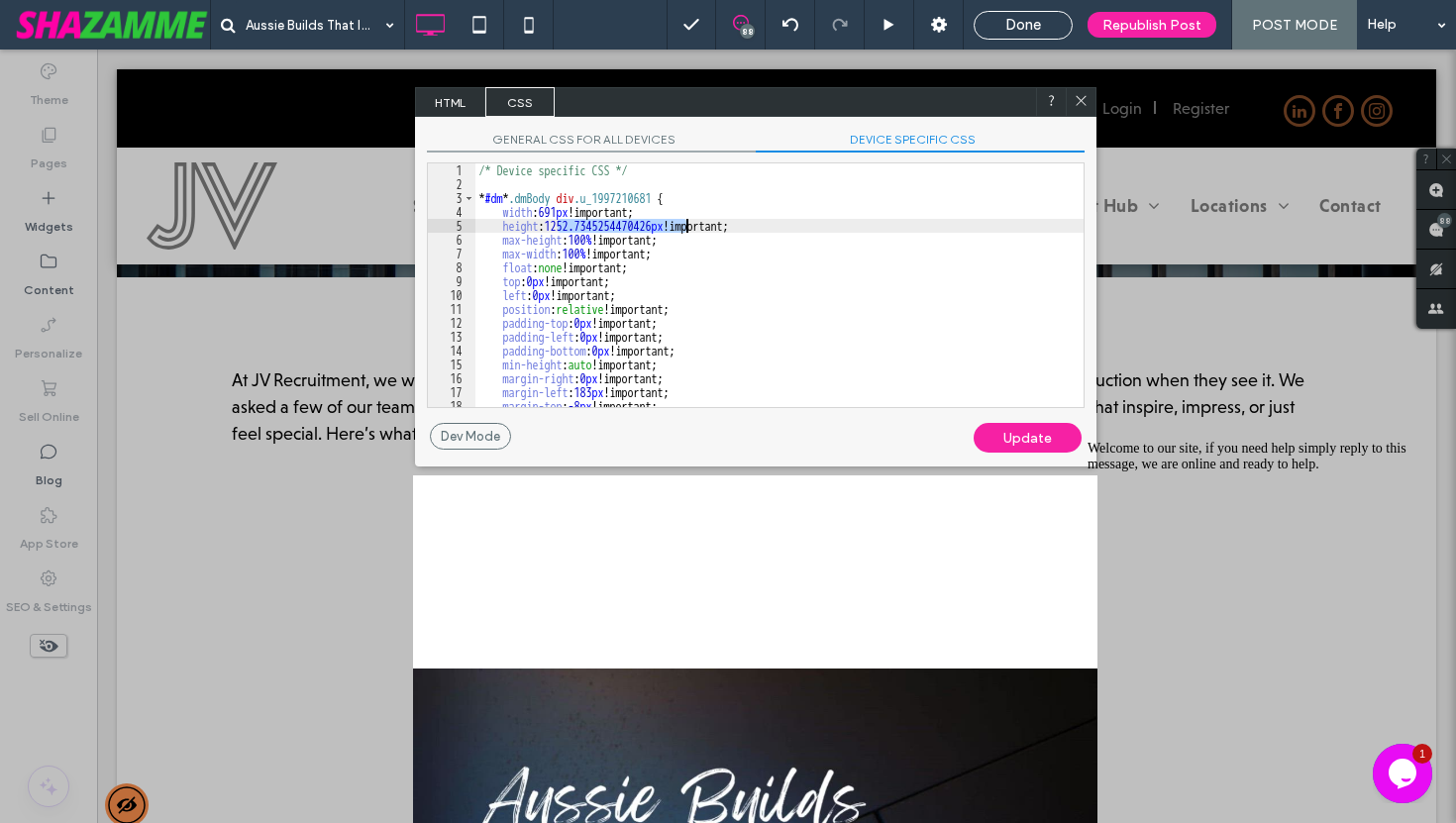 drag, startPoint x: 559, startPoint y: 226, endPoint x: 684, endPoint y: 222, distance: 125.06398 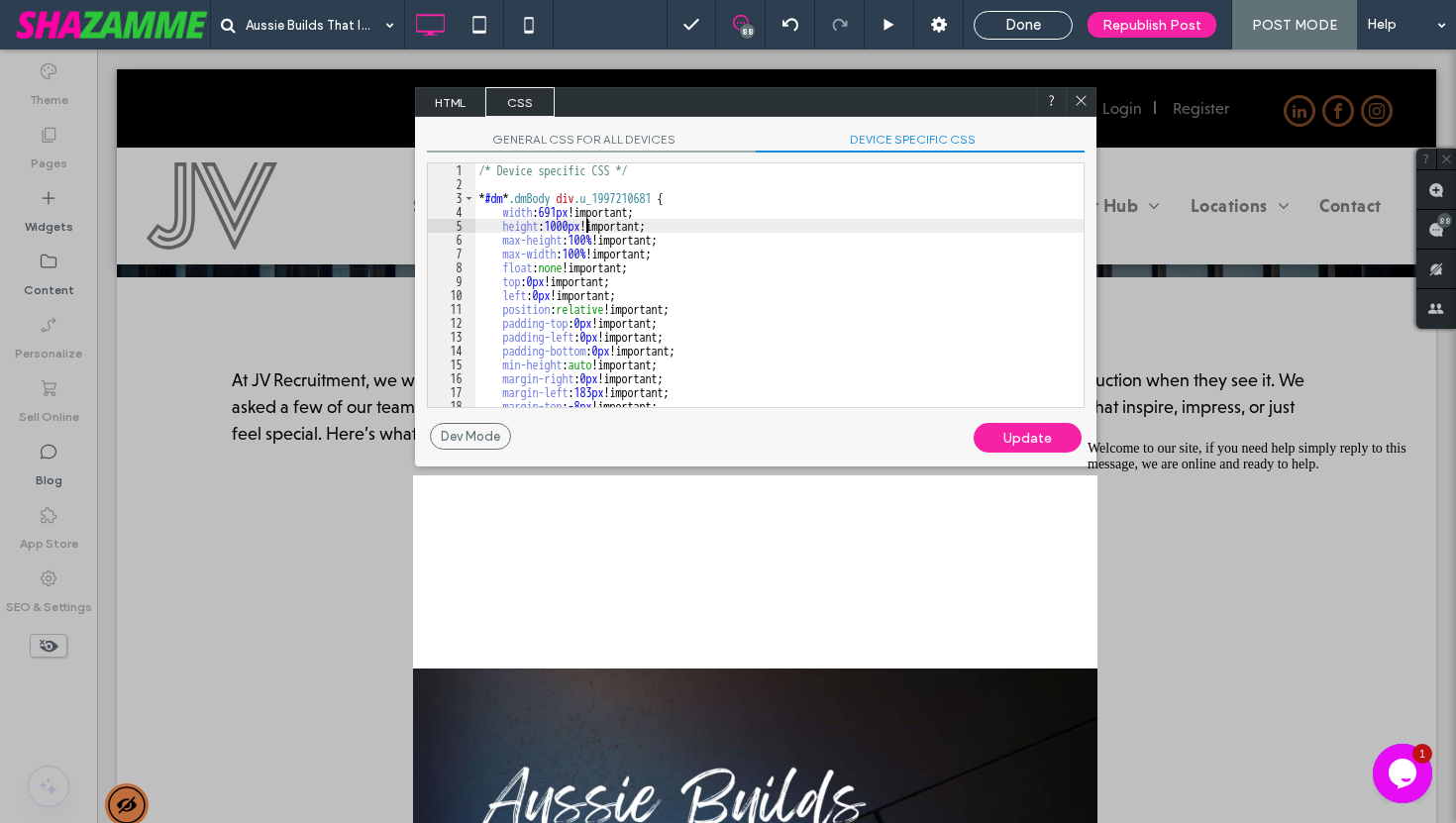 click on "Update" at bounding box center [1027, 438] 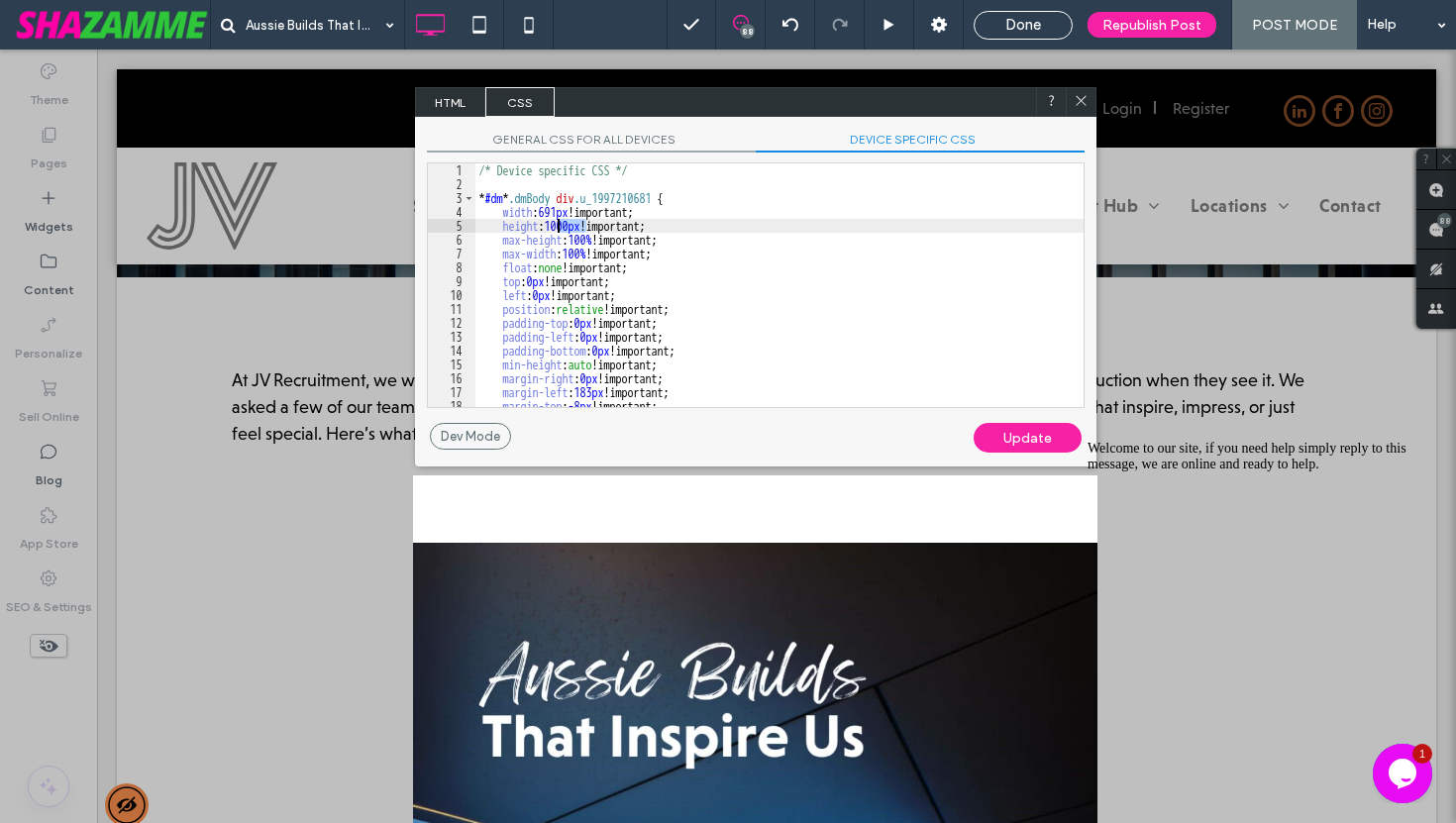 drag, startPoint x: 587, startPoint y: 225, endPoint x: 560, endPoint y: 222, distance: 27.166155 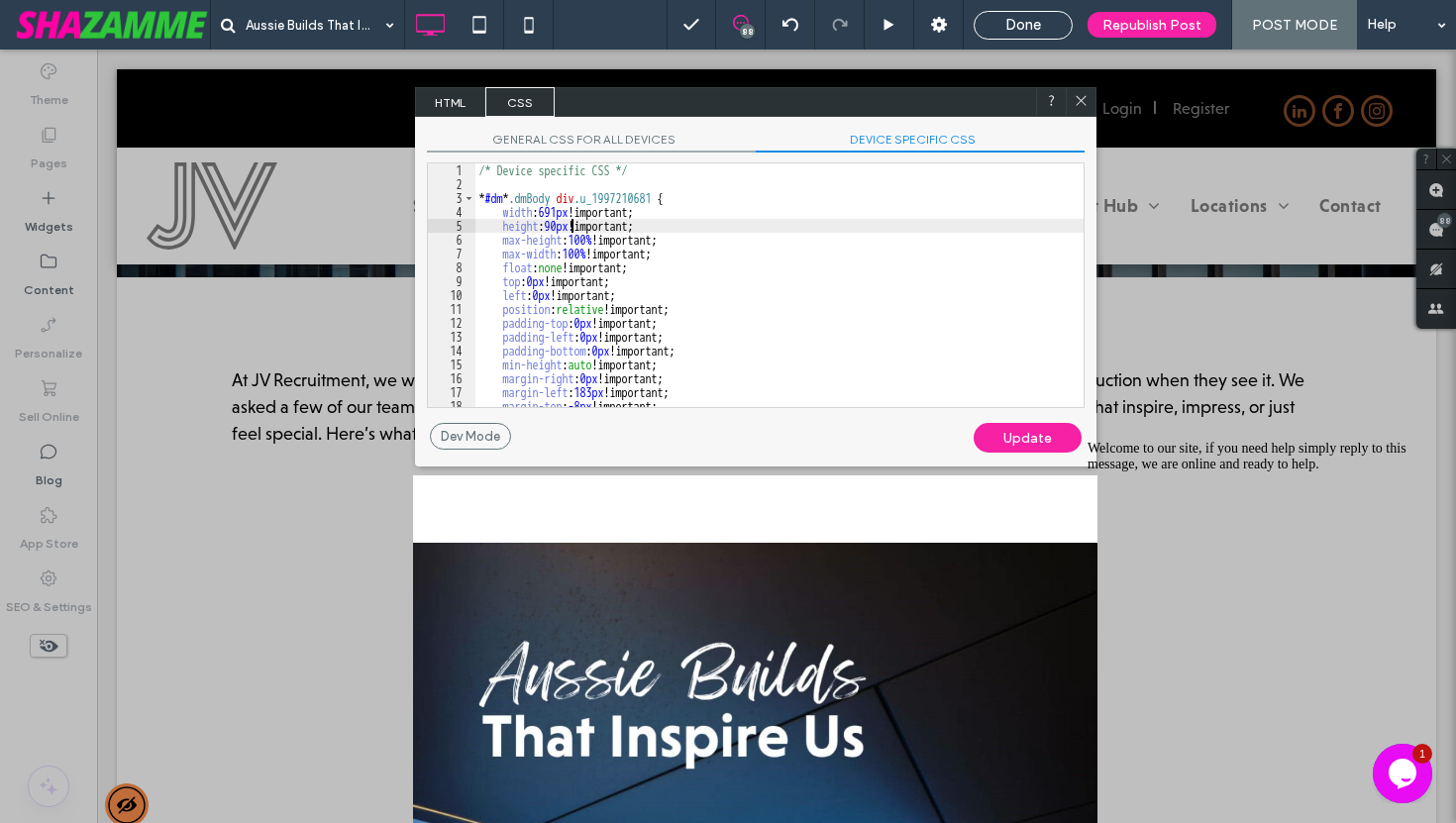 type on "**" 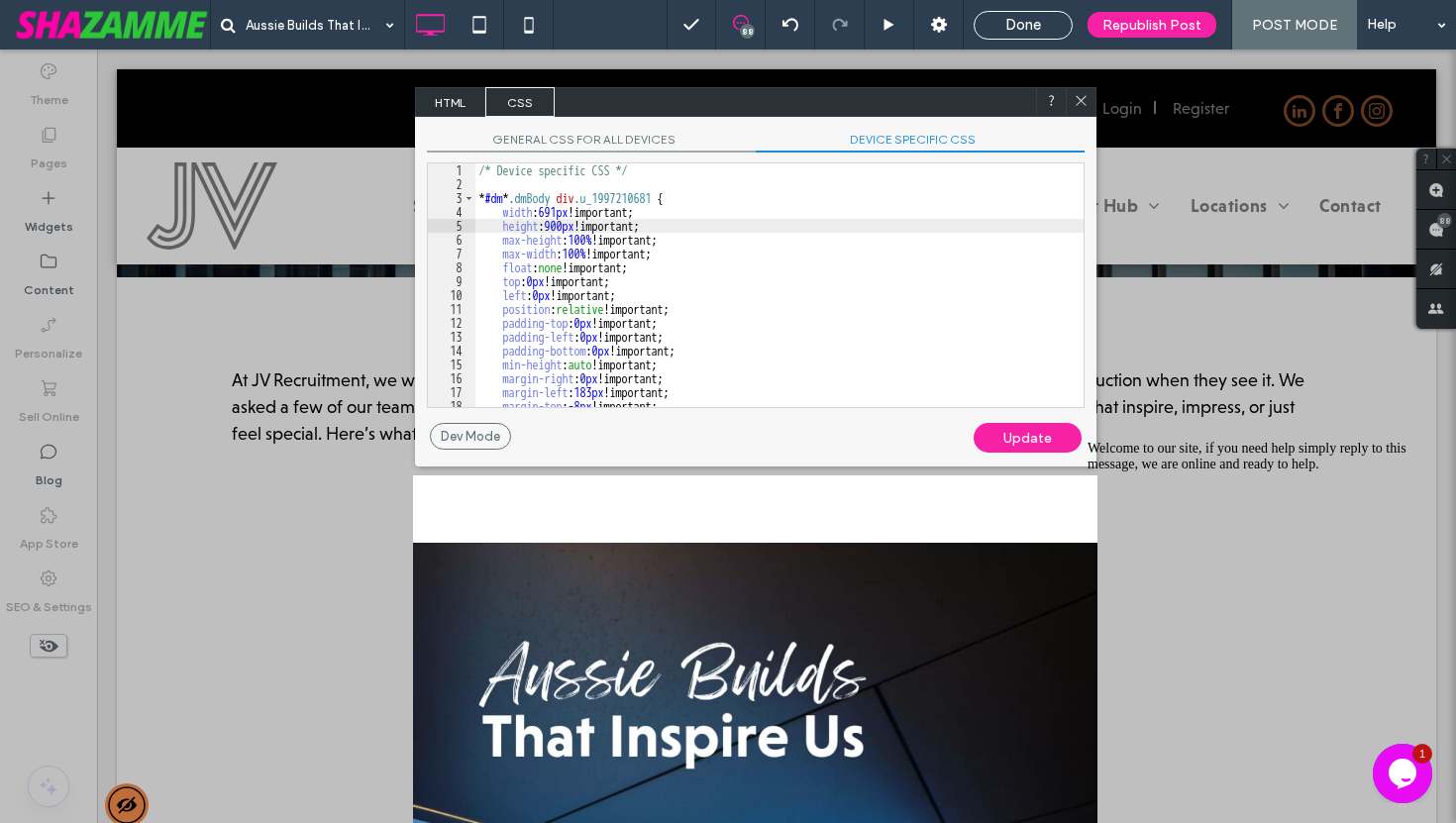 click on "Update" at bounding box center [1027, 438] 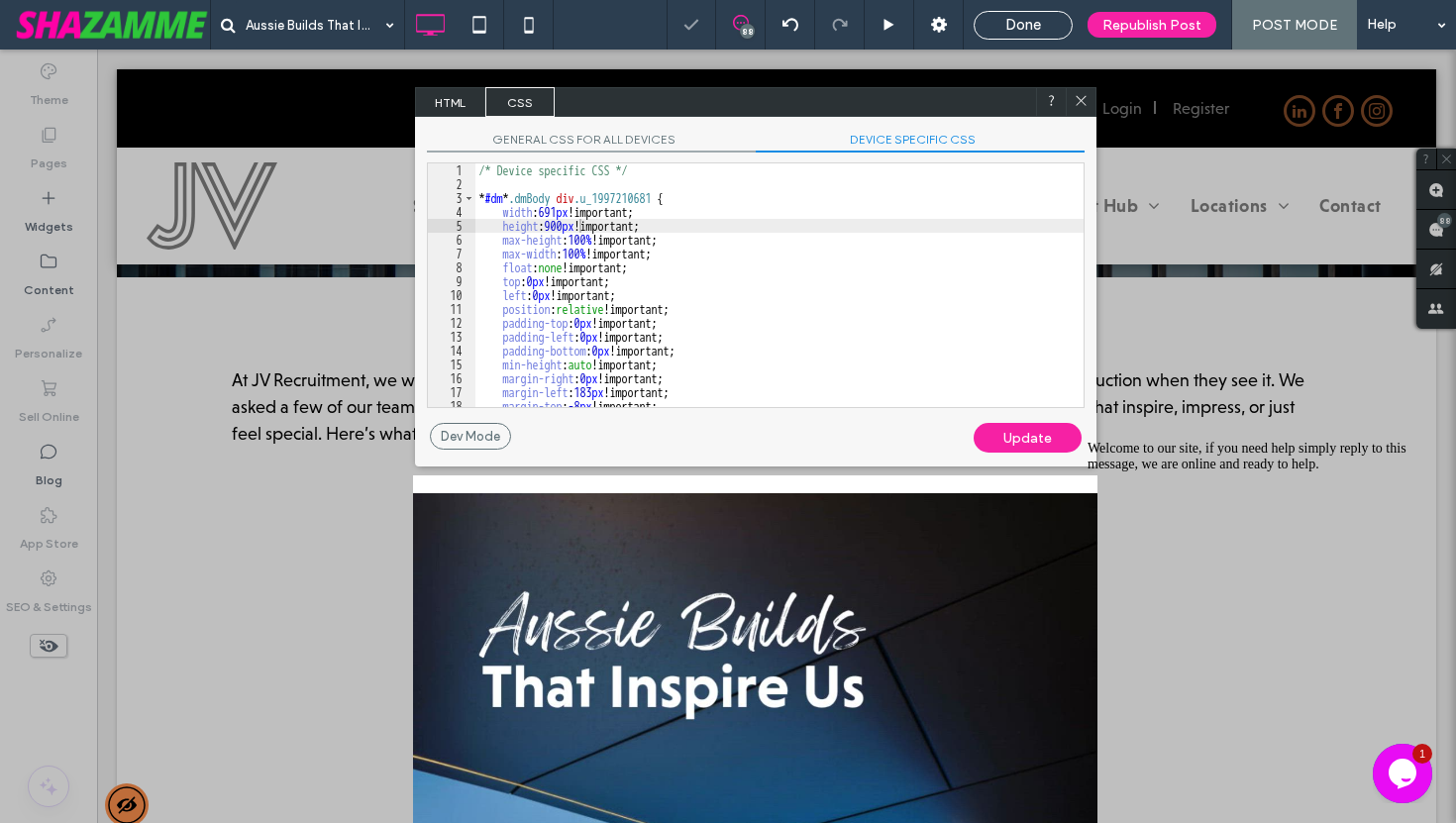 click 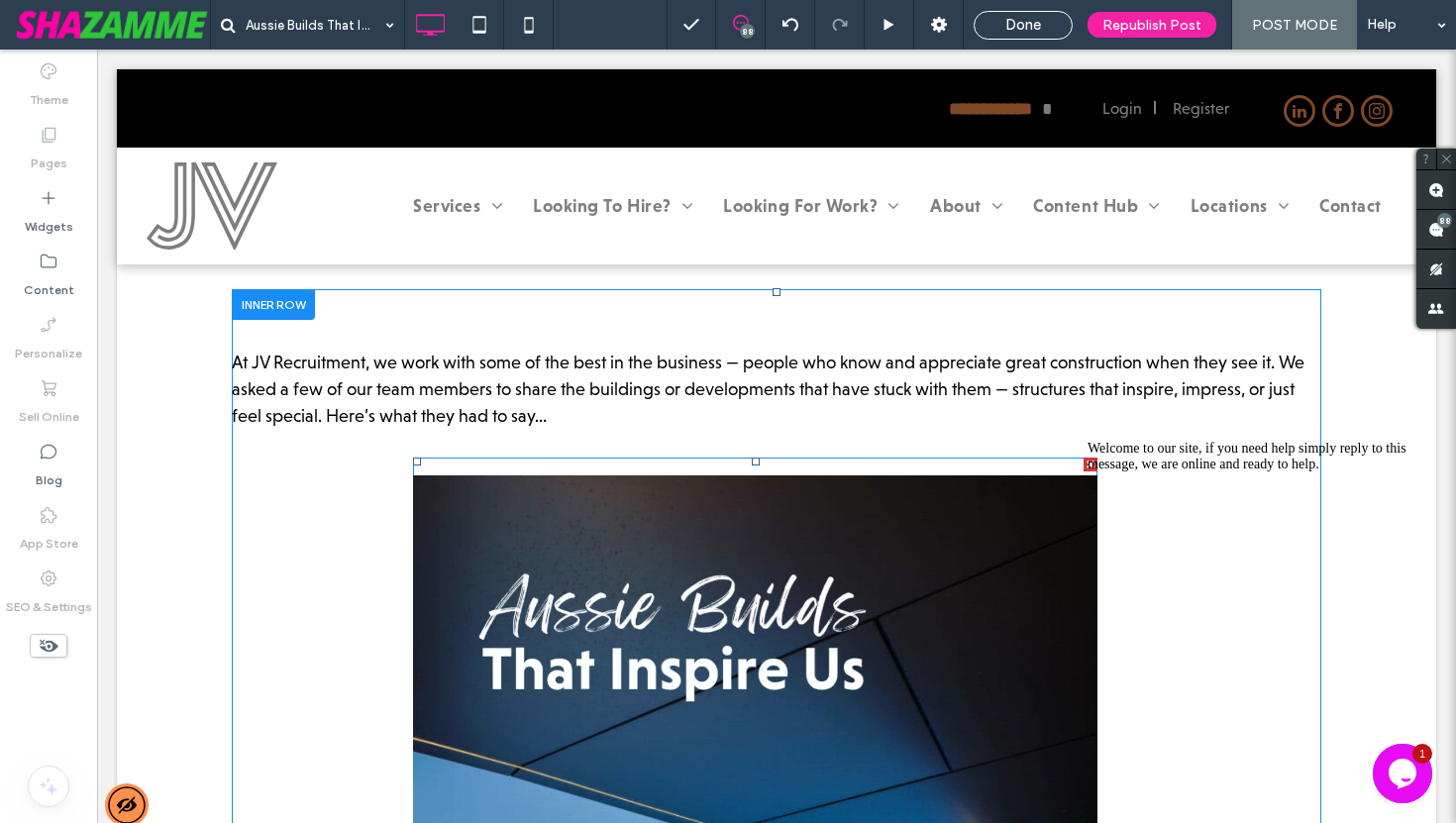 scroll, scrollTop: 324, scrollLeft: 0, axis: vertical 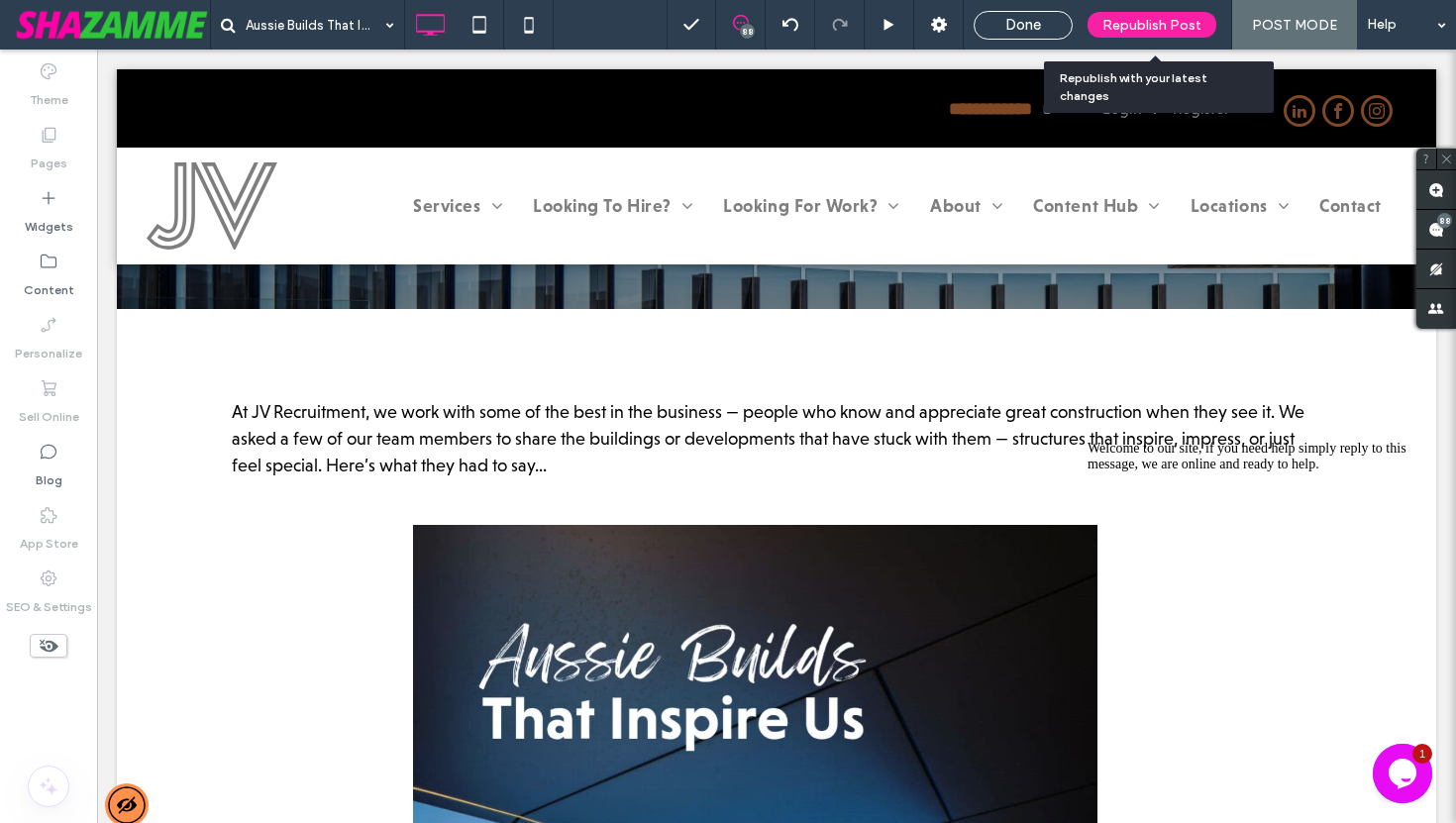 click on "Republish Post" at bounding box center (1152, 25) 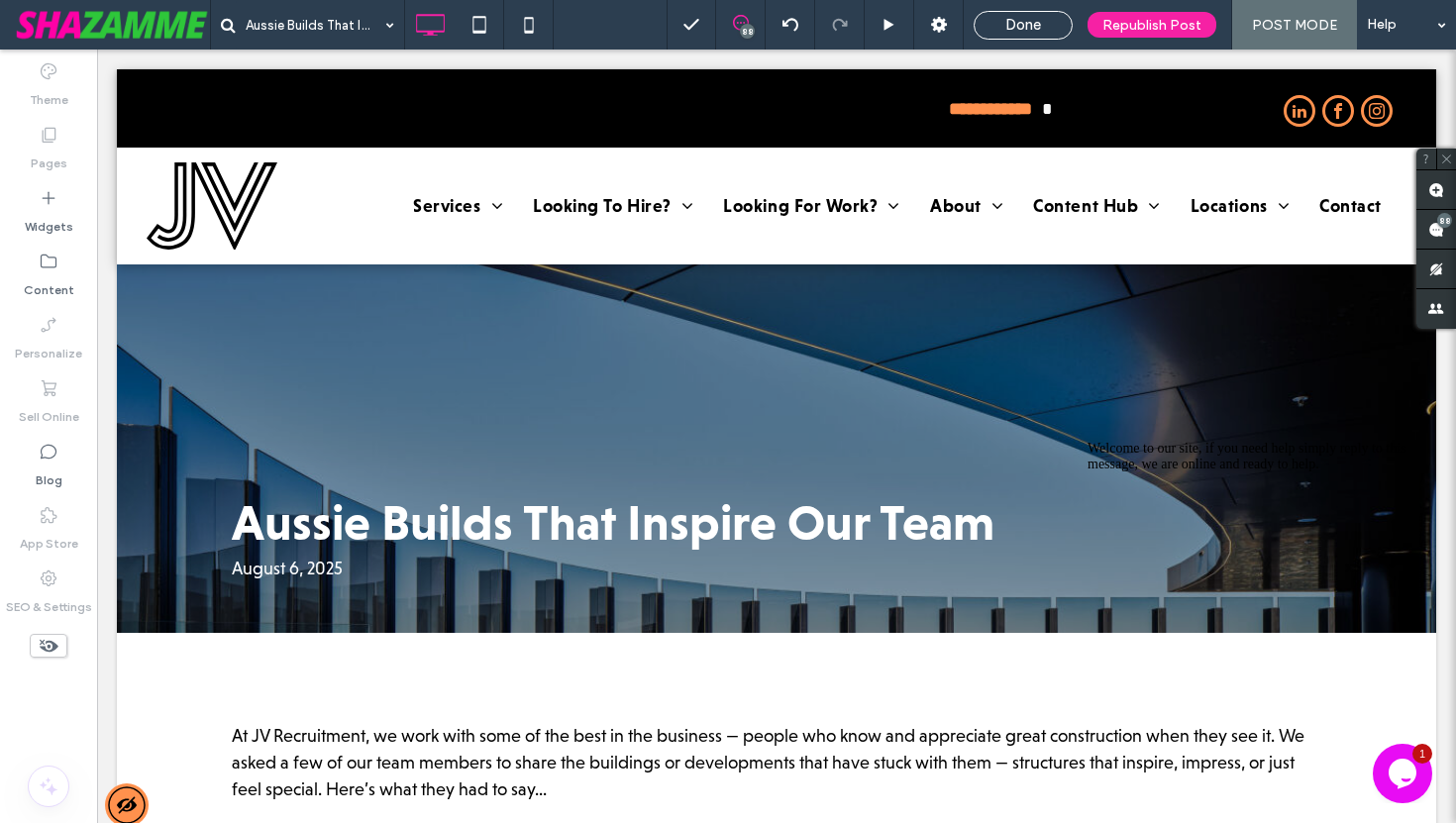 scroll, scrollTop: 0, scrollLeft: 0, axis: both 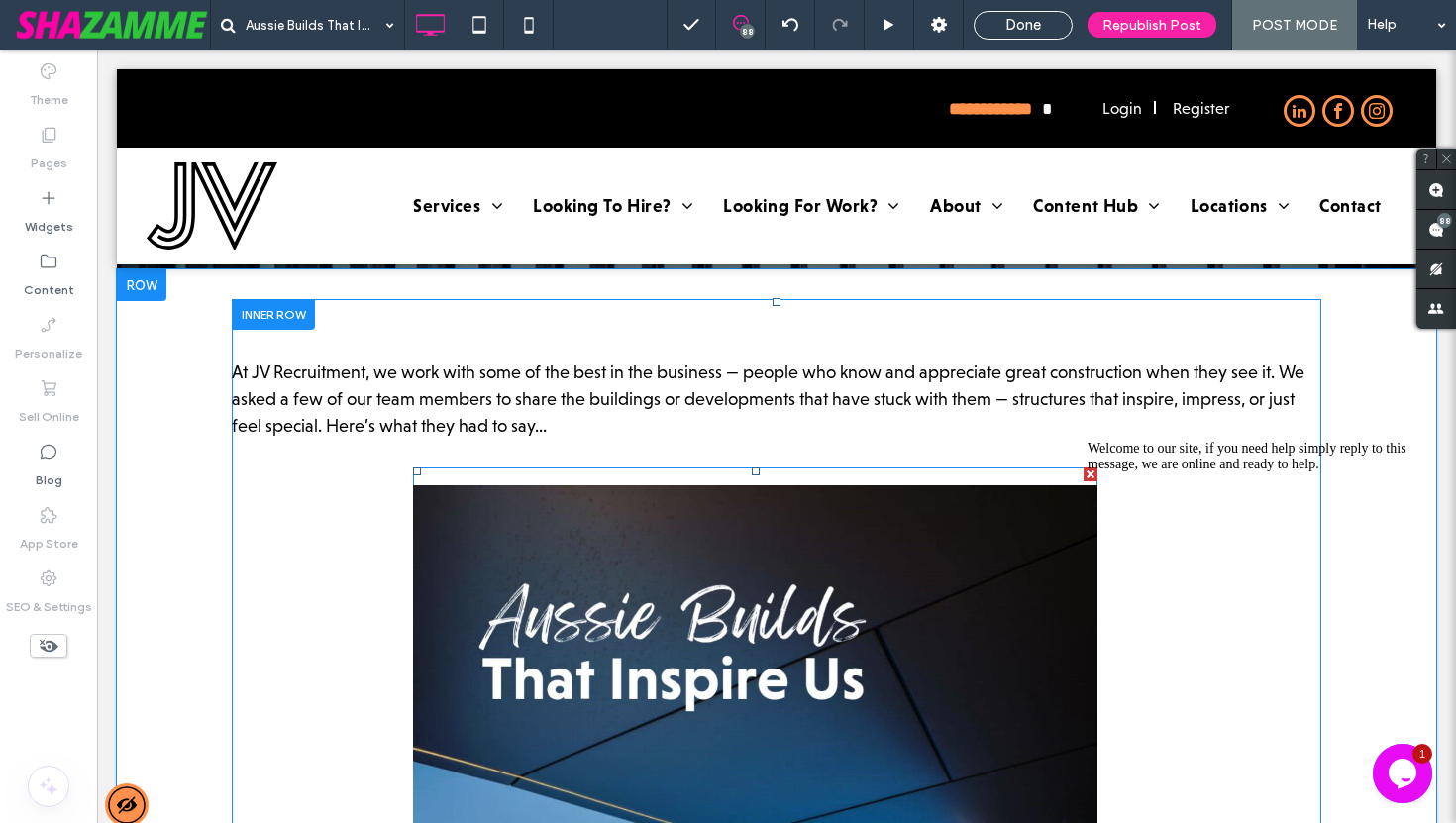 click at bounding box center [755, 913] 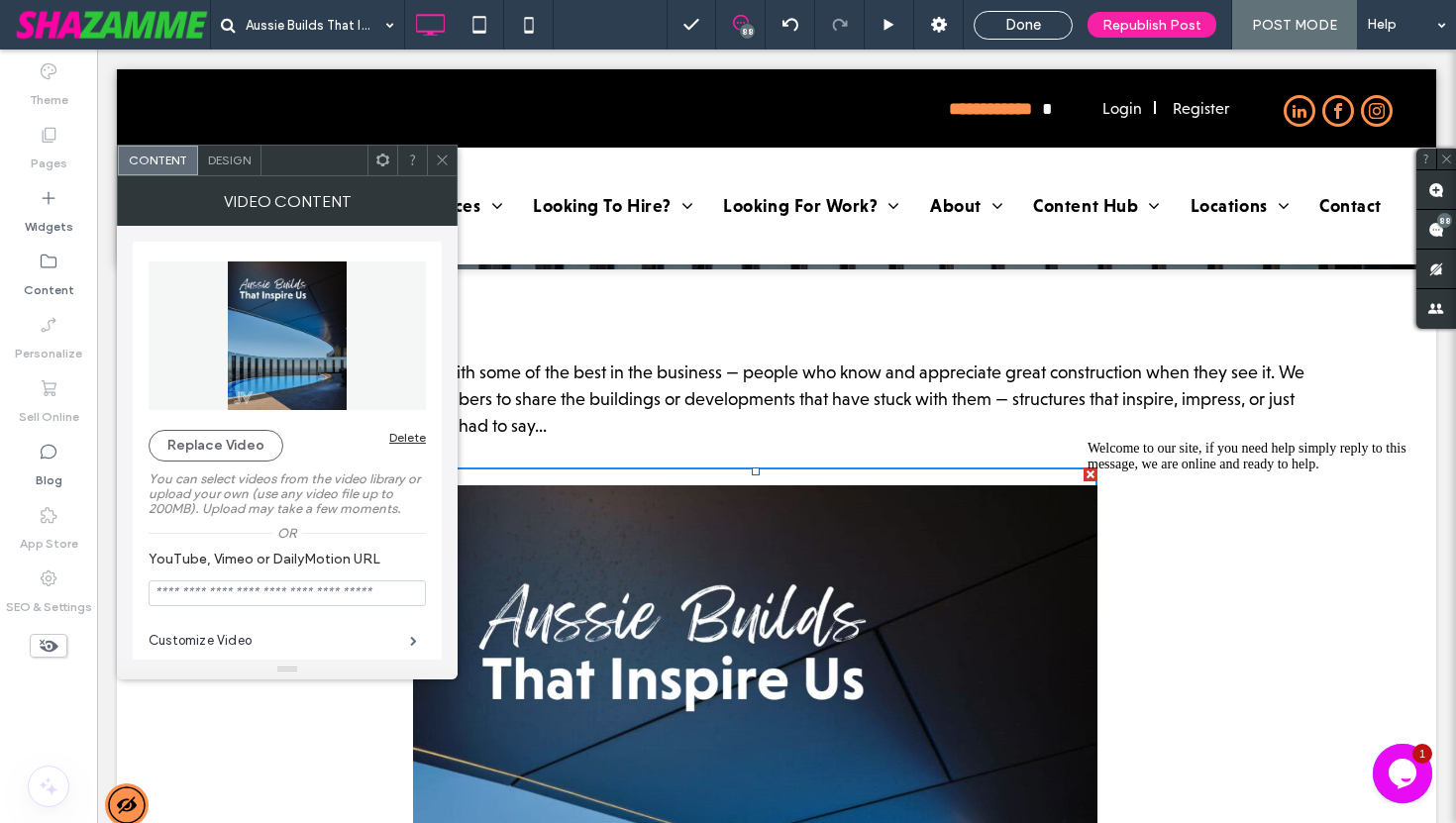 click 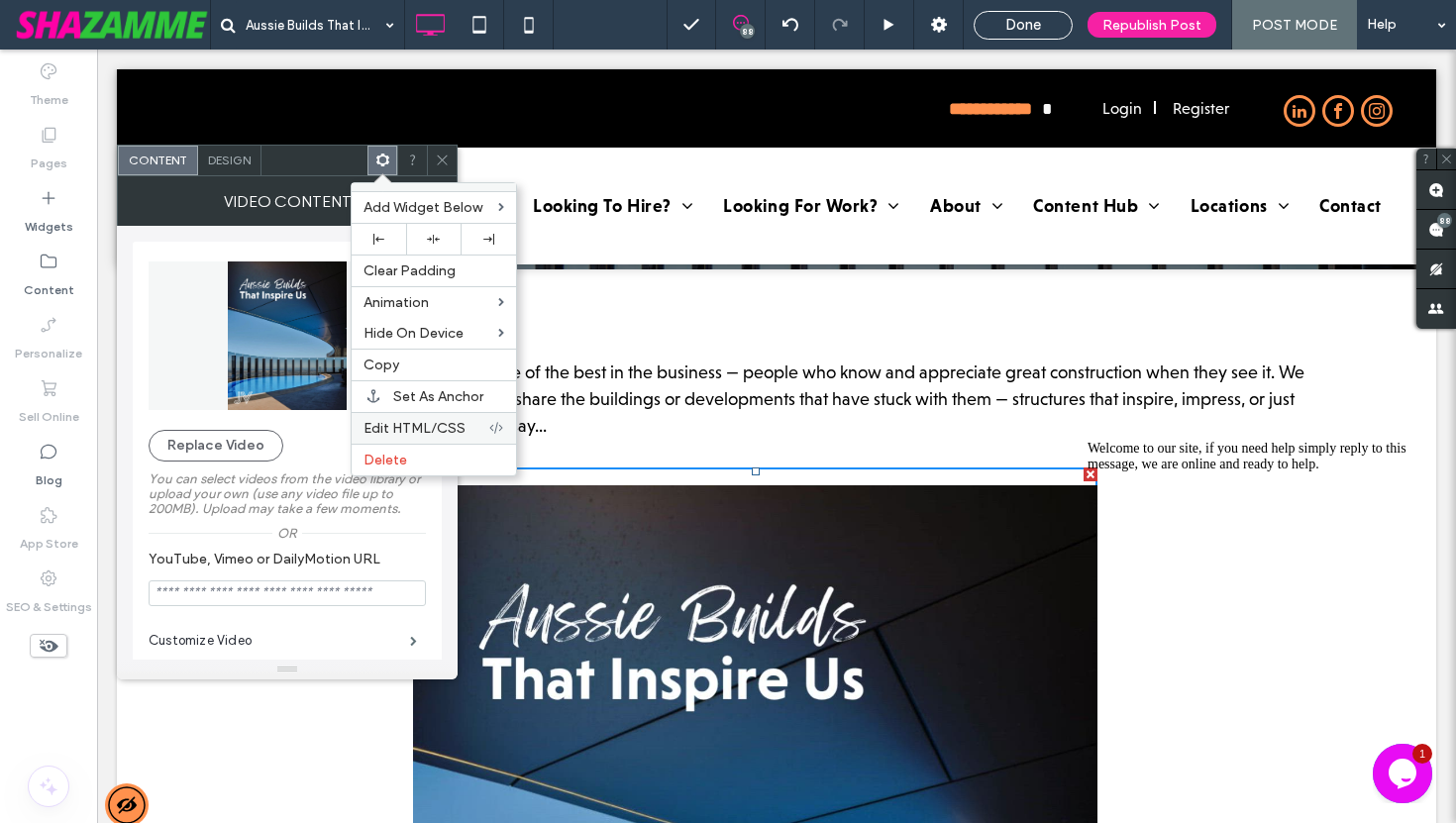 click on "Edit HTML/CSS" at bounding box center [414, 428] 